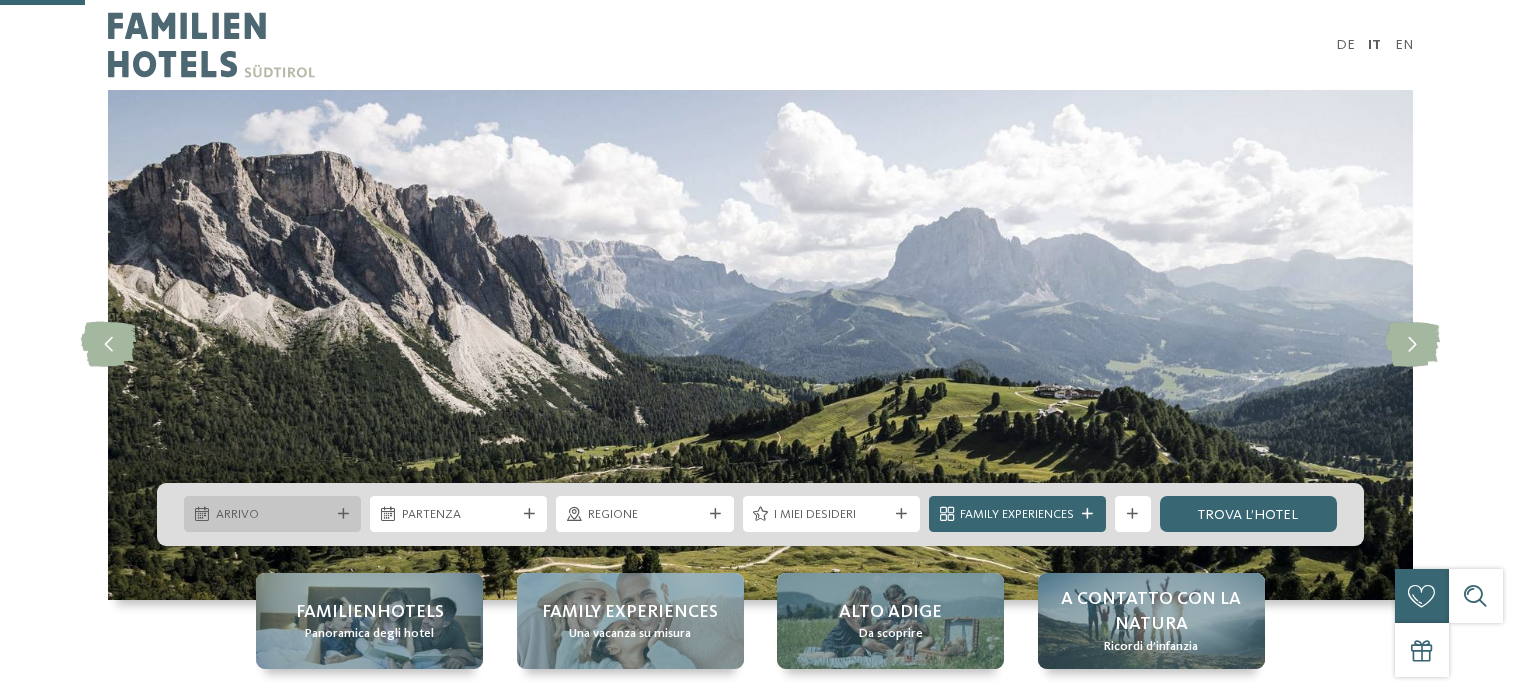 click on "Arrivo" at bounding box center (273, 515) 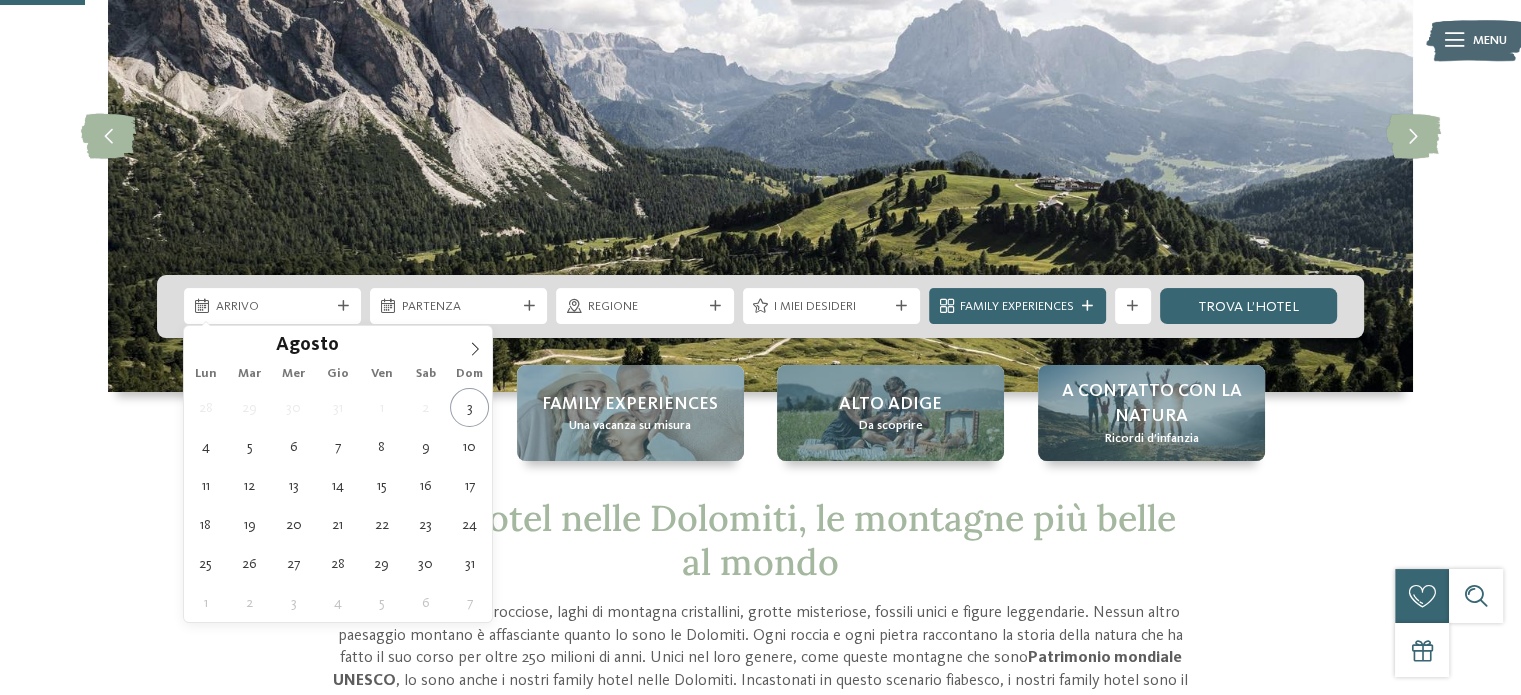 scroll, scrollTop: 0, scrollLeft: 0, axis: both 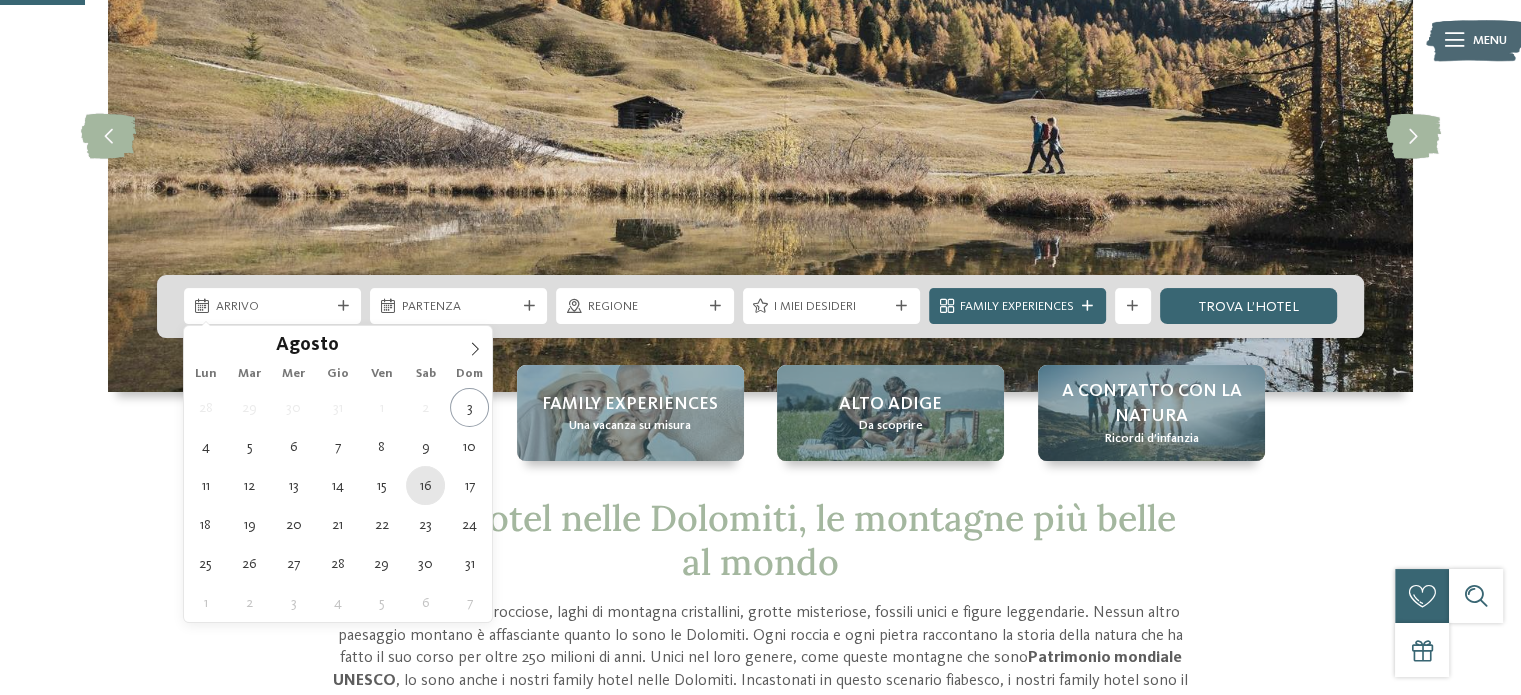 type on "16.08.2025" 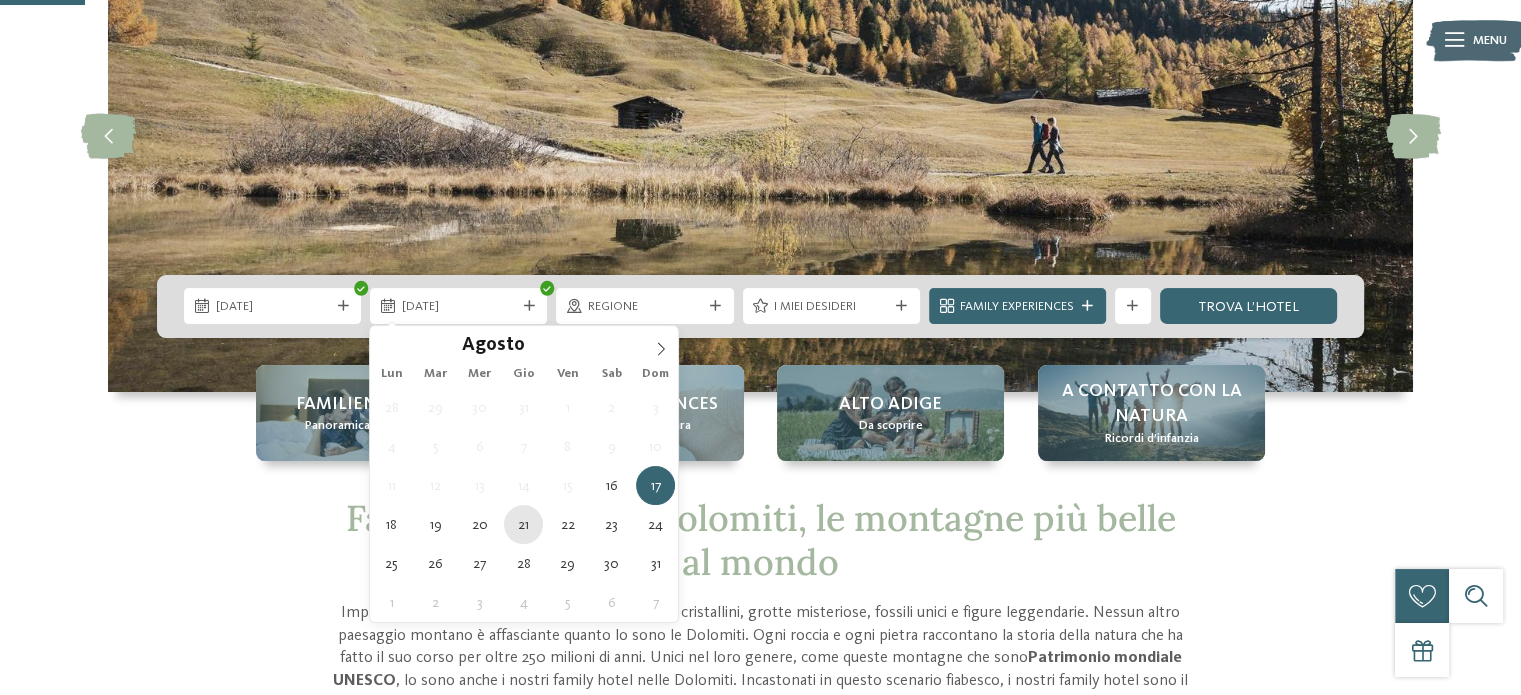 type on "21.08.2025" 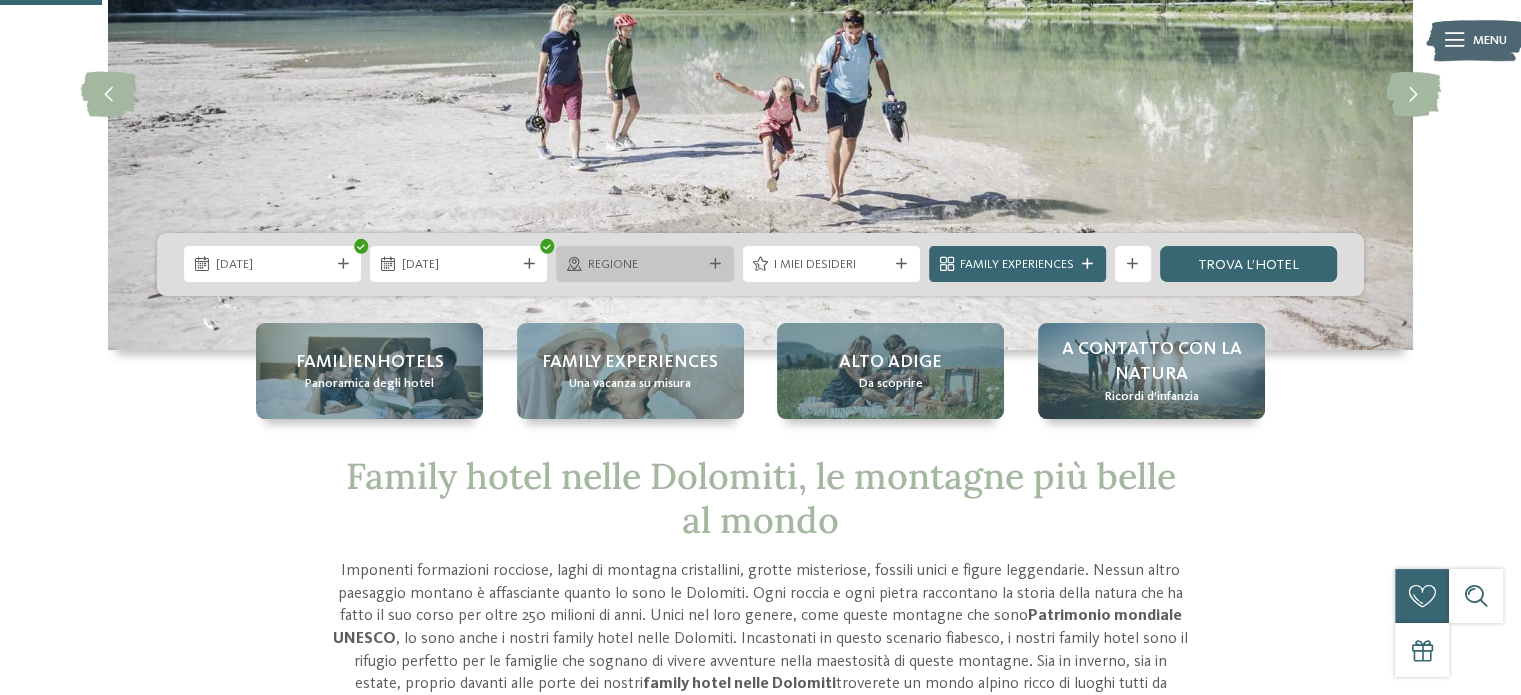 scroll, scrollTop: 249, scrollLeft: 0, axis: vertical 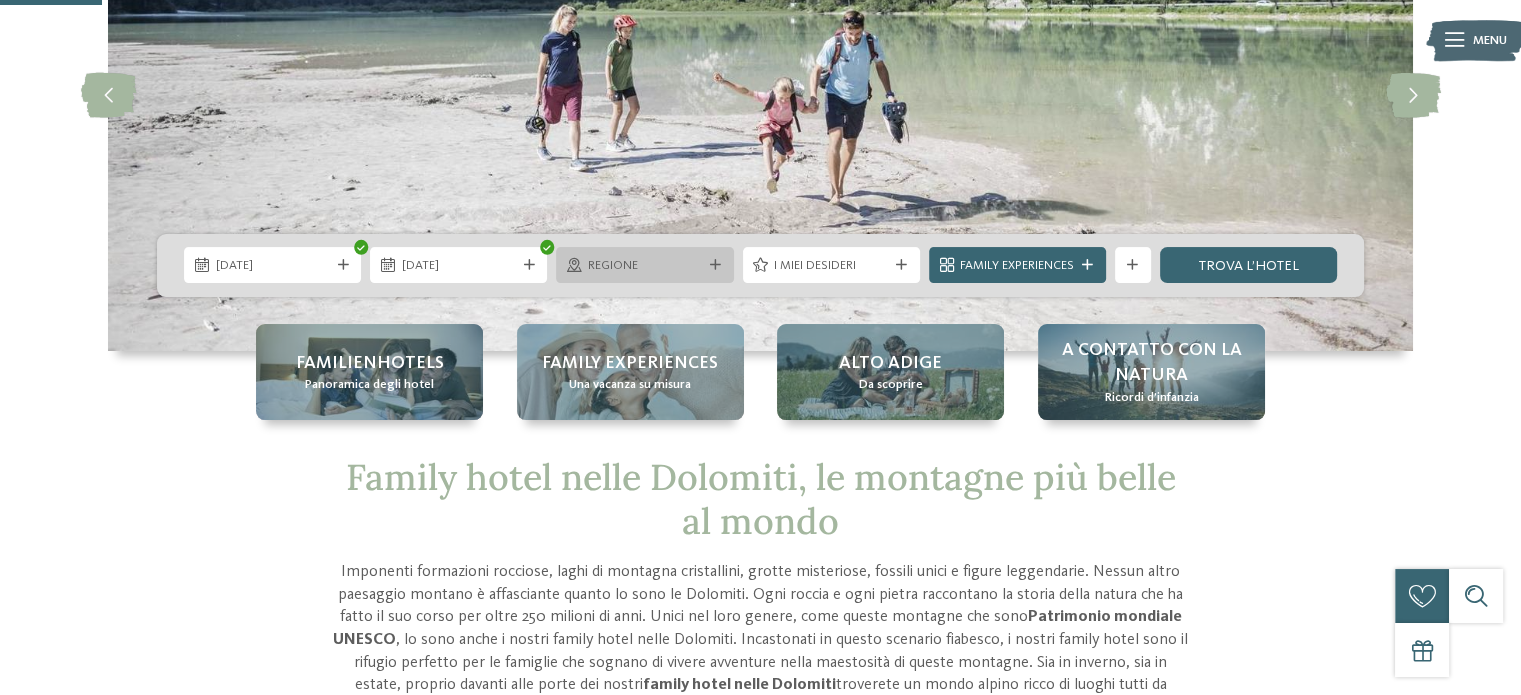 click on "Regione" at bounding box center [645, 266] 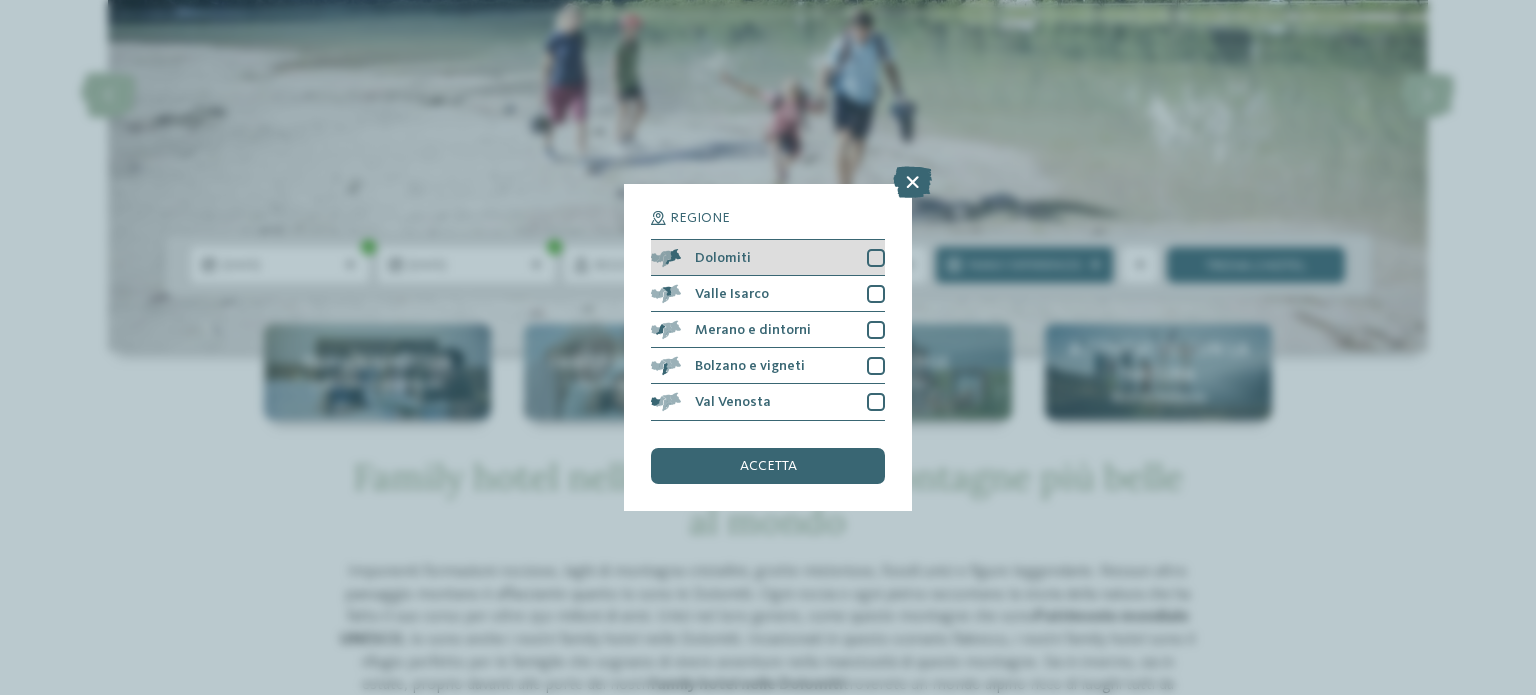 click at bounding box center (876, 258) 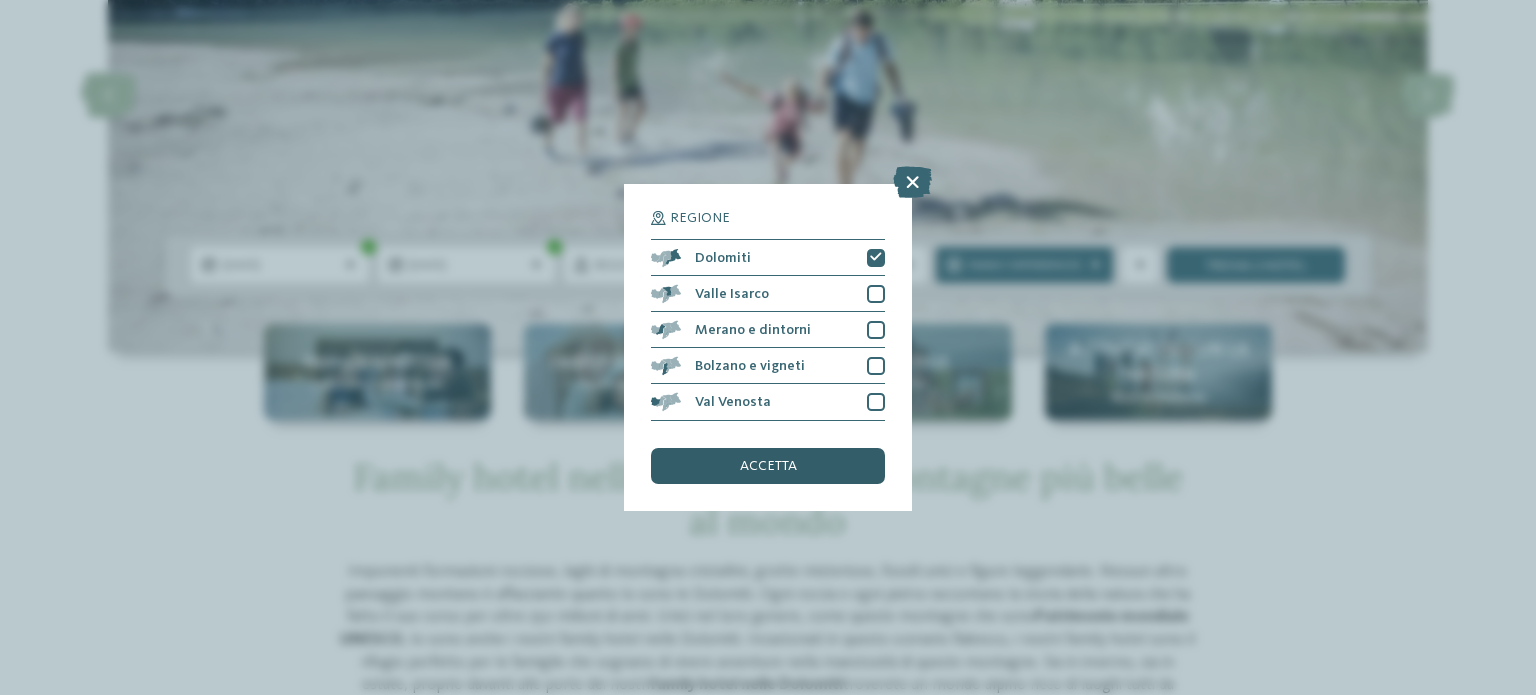 click on "accetta" at bounding box center [768, 466] 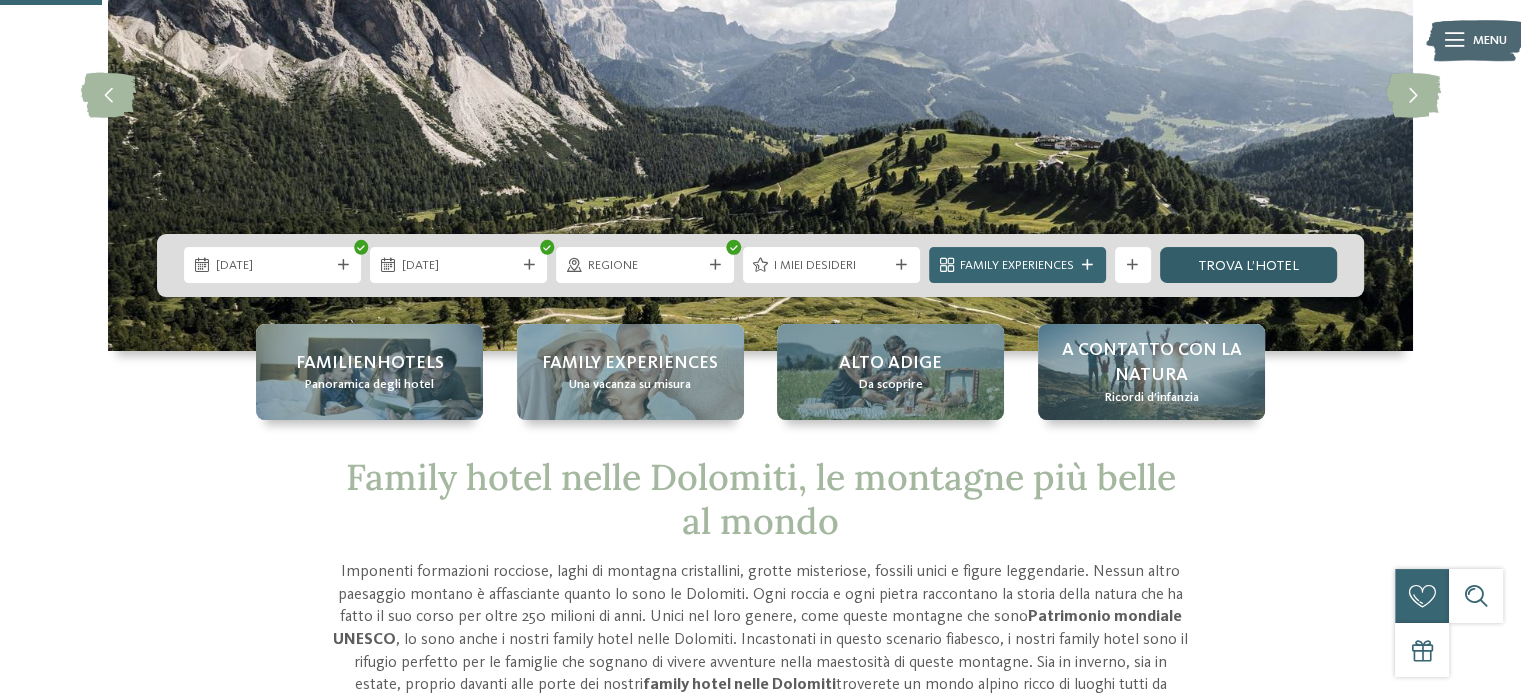 click on "trova l’hotel" at bounding box center [1248, 265] 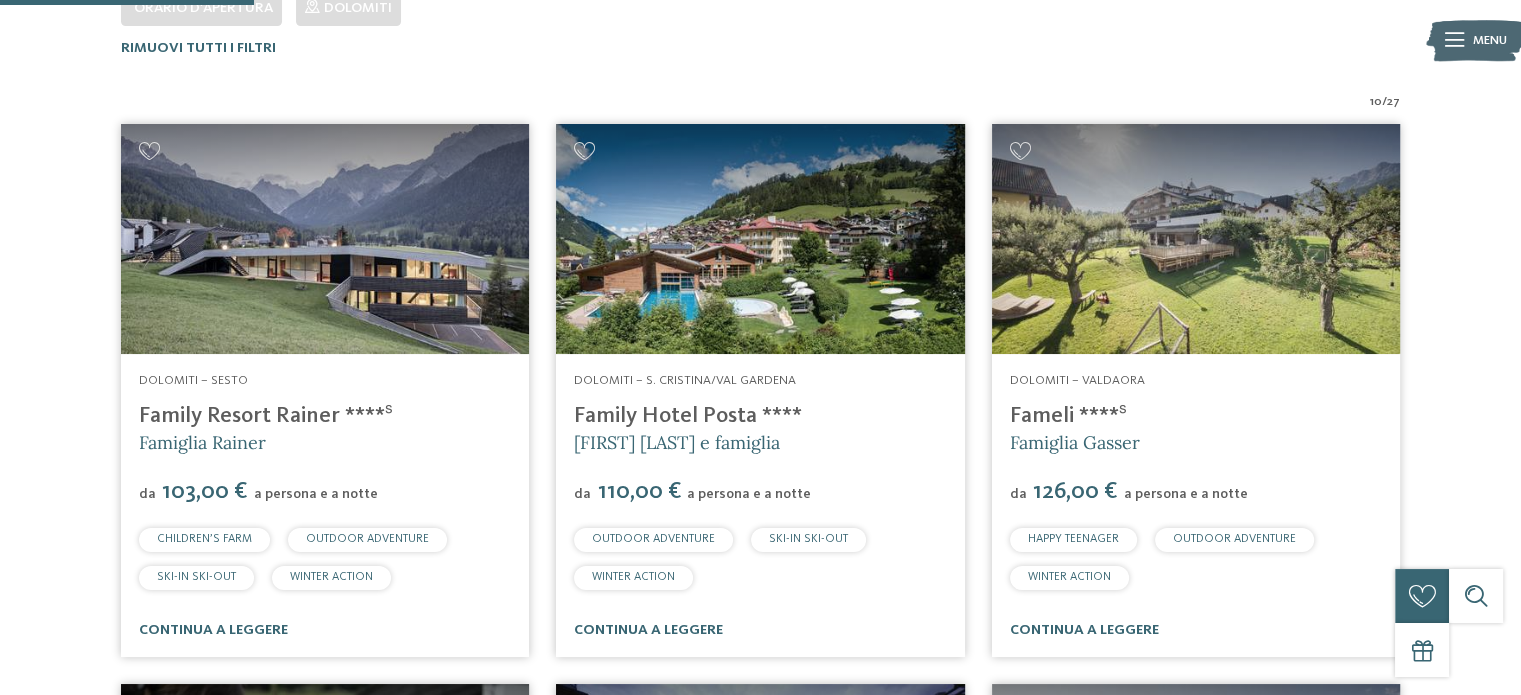 scroll, scrollTop: 579, scrollLeft: 0, axis: vertical 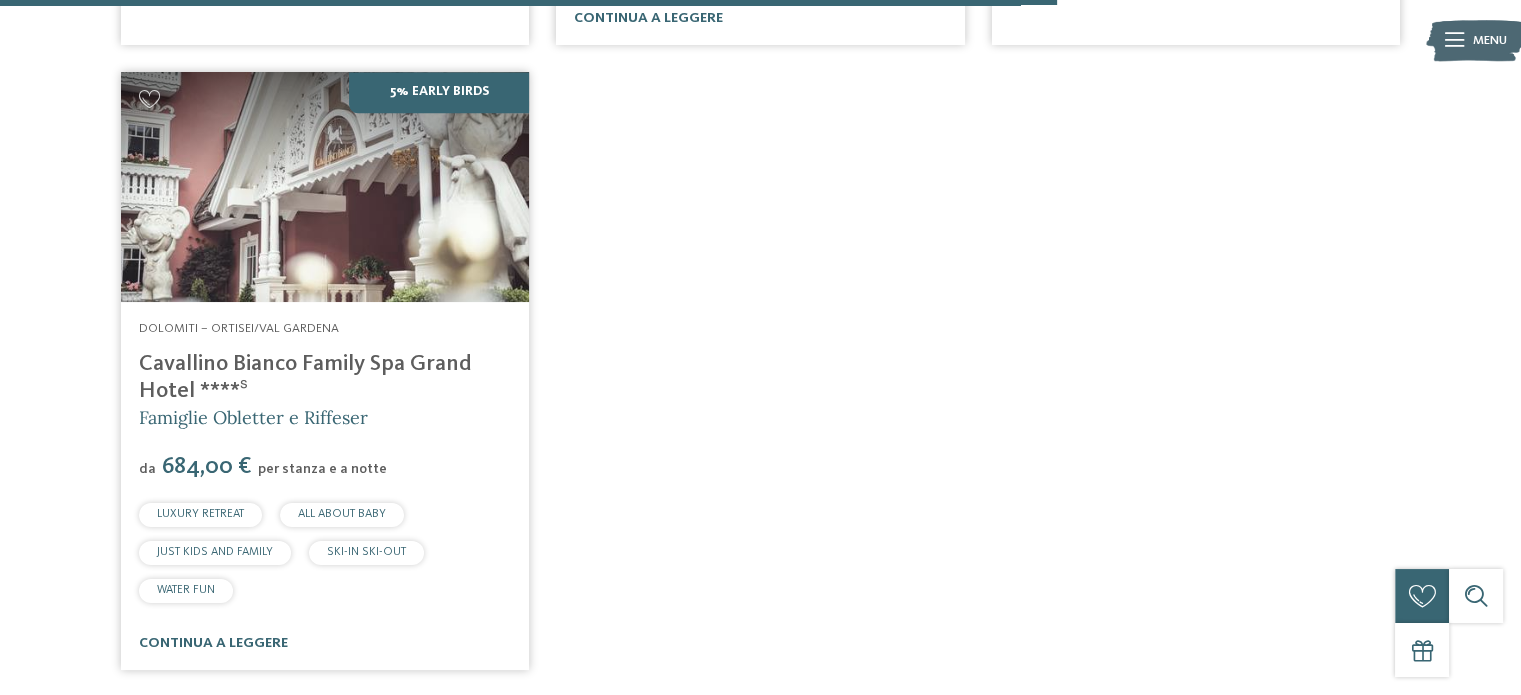 drag, startPoint x: 336, startPoint y: 369, endPoint x: 767, endPoint y: 396, distance: 431.84488 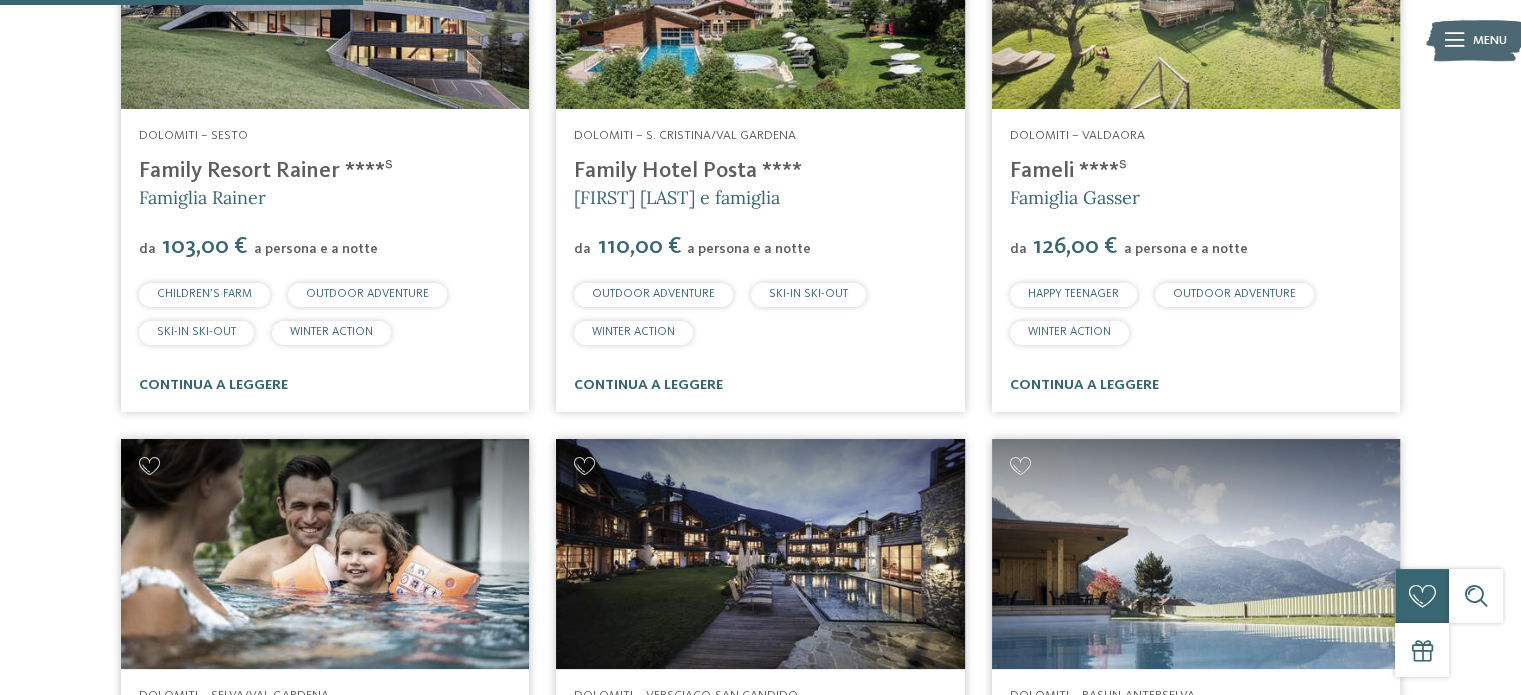 scroll, scrollTop: 828, scrollLeft: 0, axis: vertical 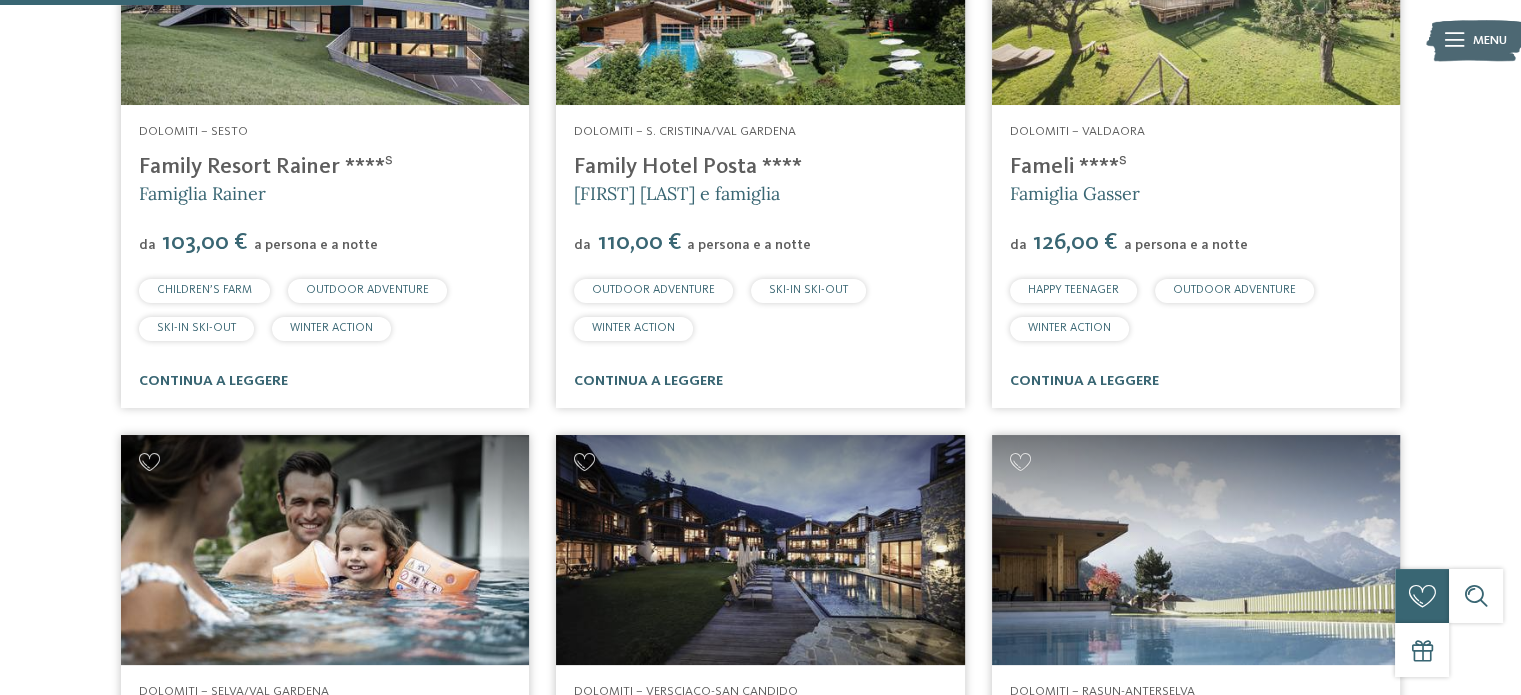 drag, startPoint x: 614, startPoint y: 151, endPoint x: 604, endPoint y: 160, distance: 13.453624 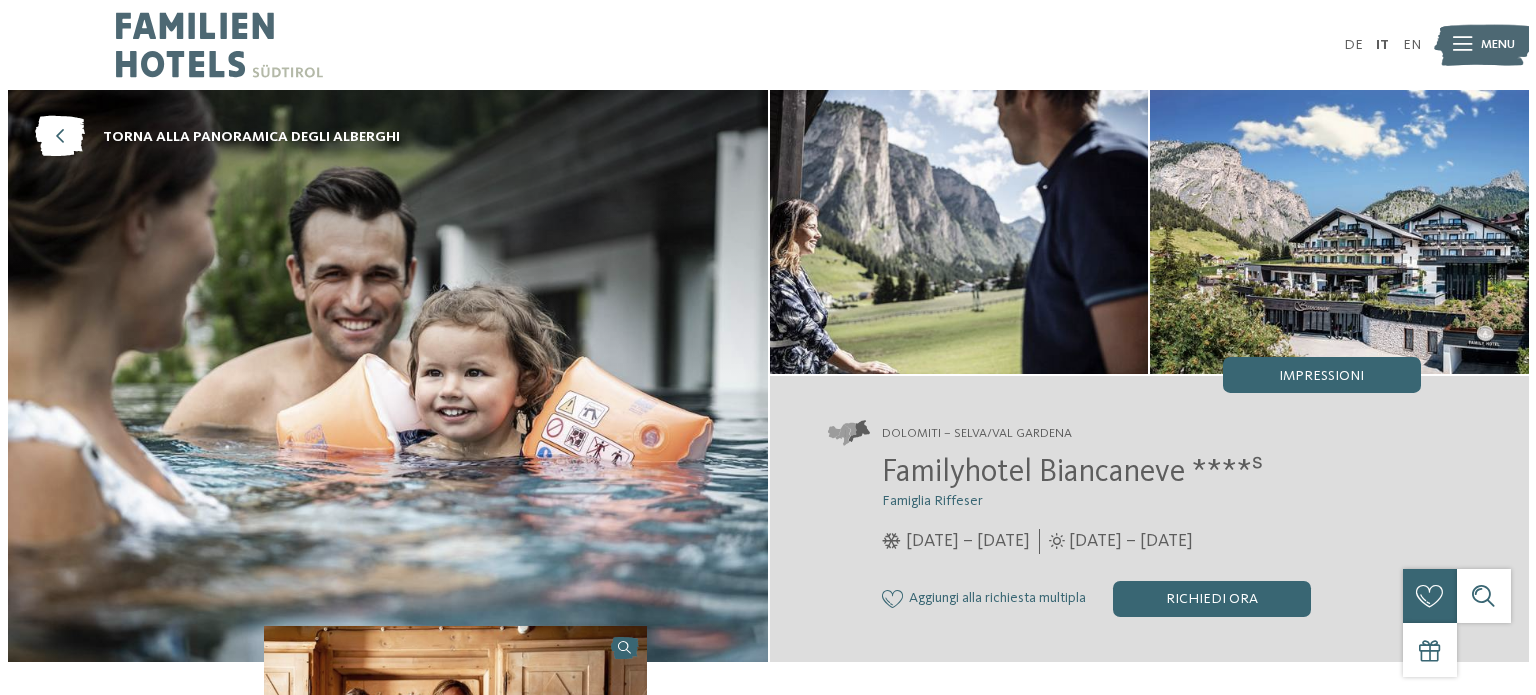 scroll, scrollTop: 0, scrollLeft: 0, axis: both 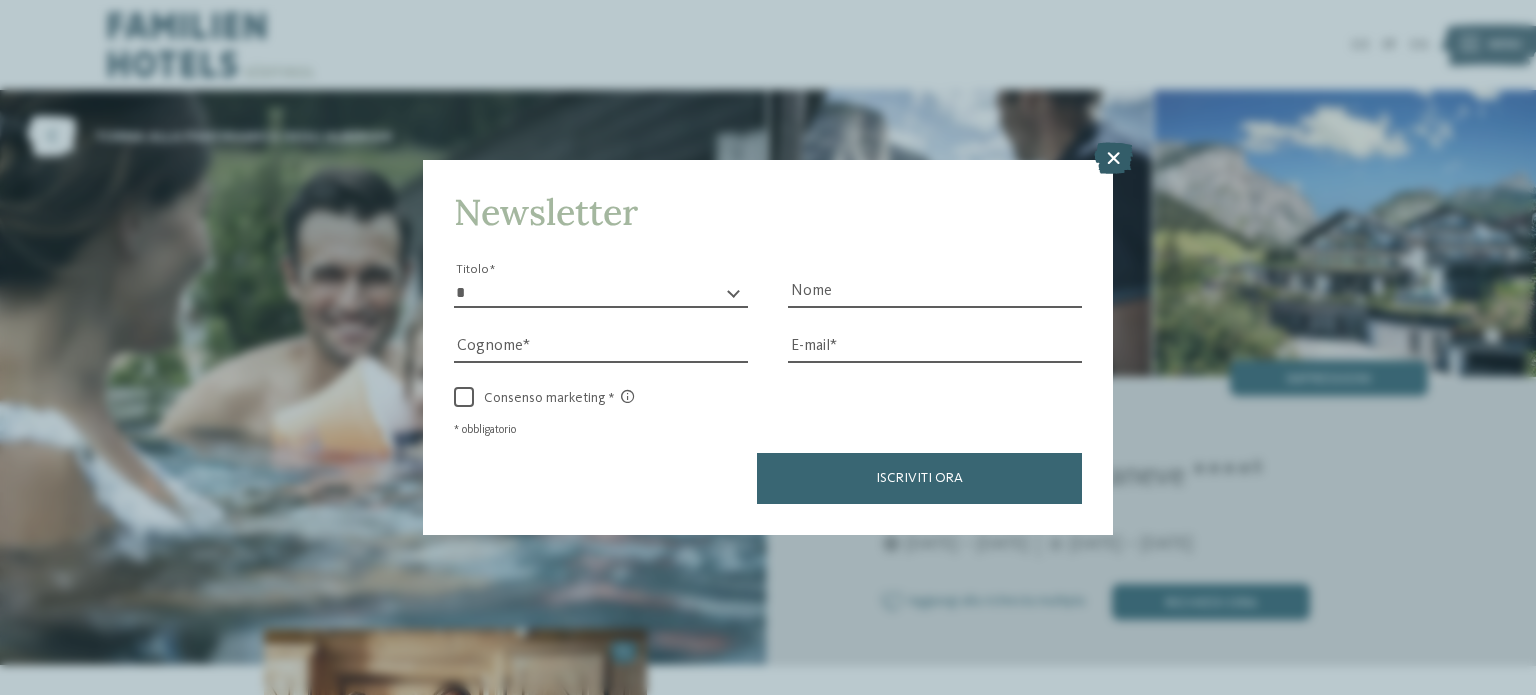 click at bounding box center (1113, 158) 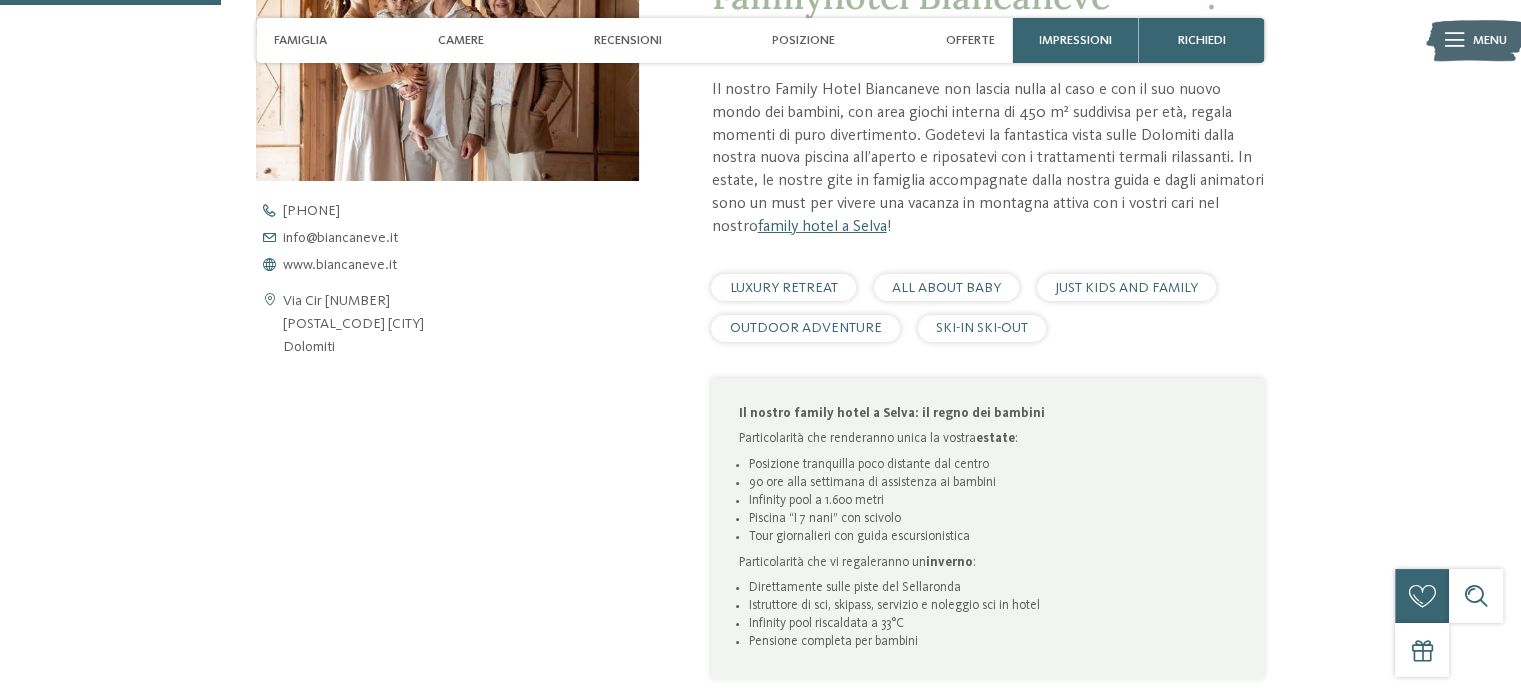 scroll, scrollTop: 749, scrollLeft: 0, axis: vertical 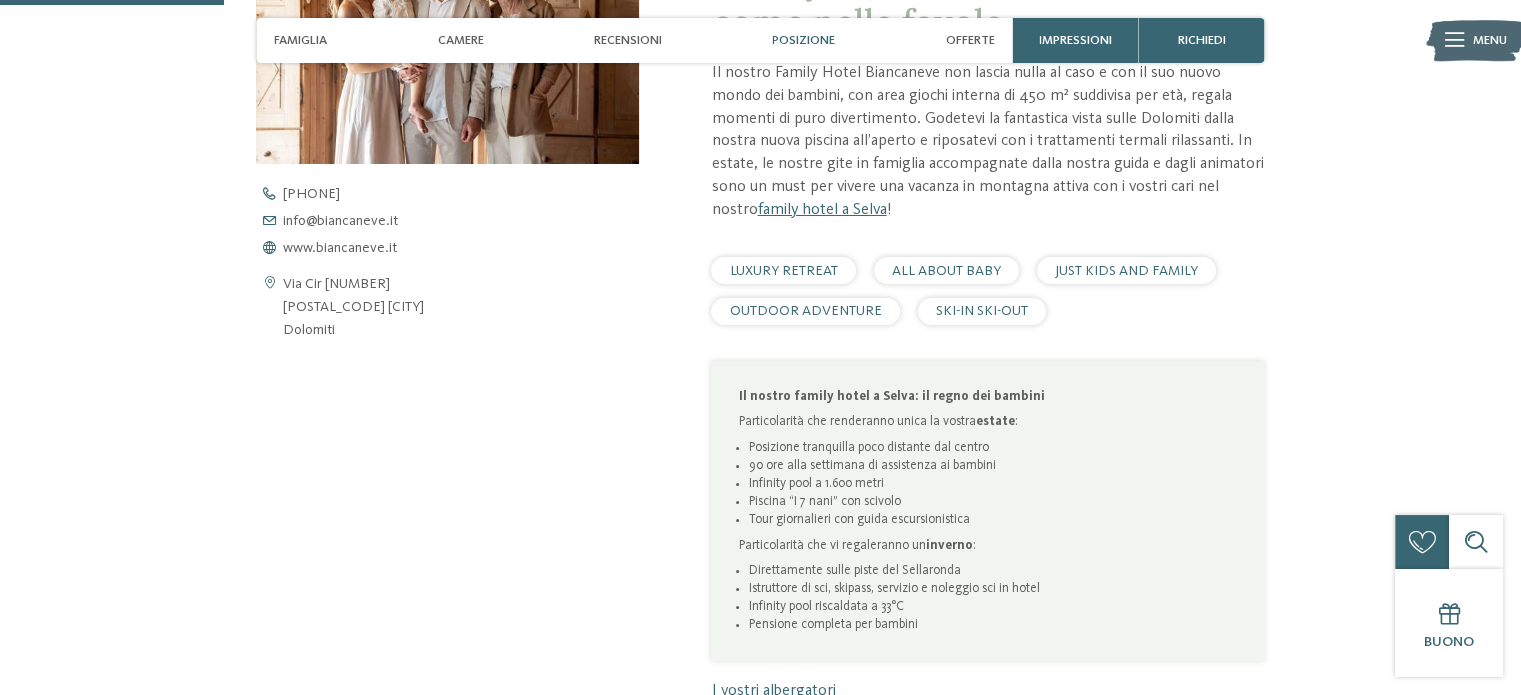 click on "Posizione" at bounding box center (803, 40) 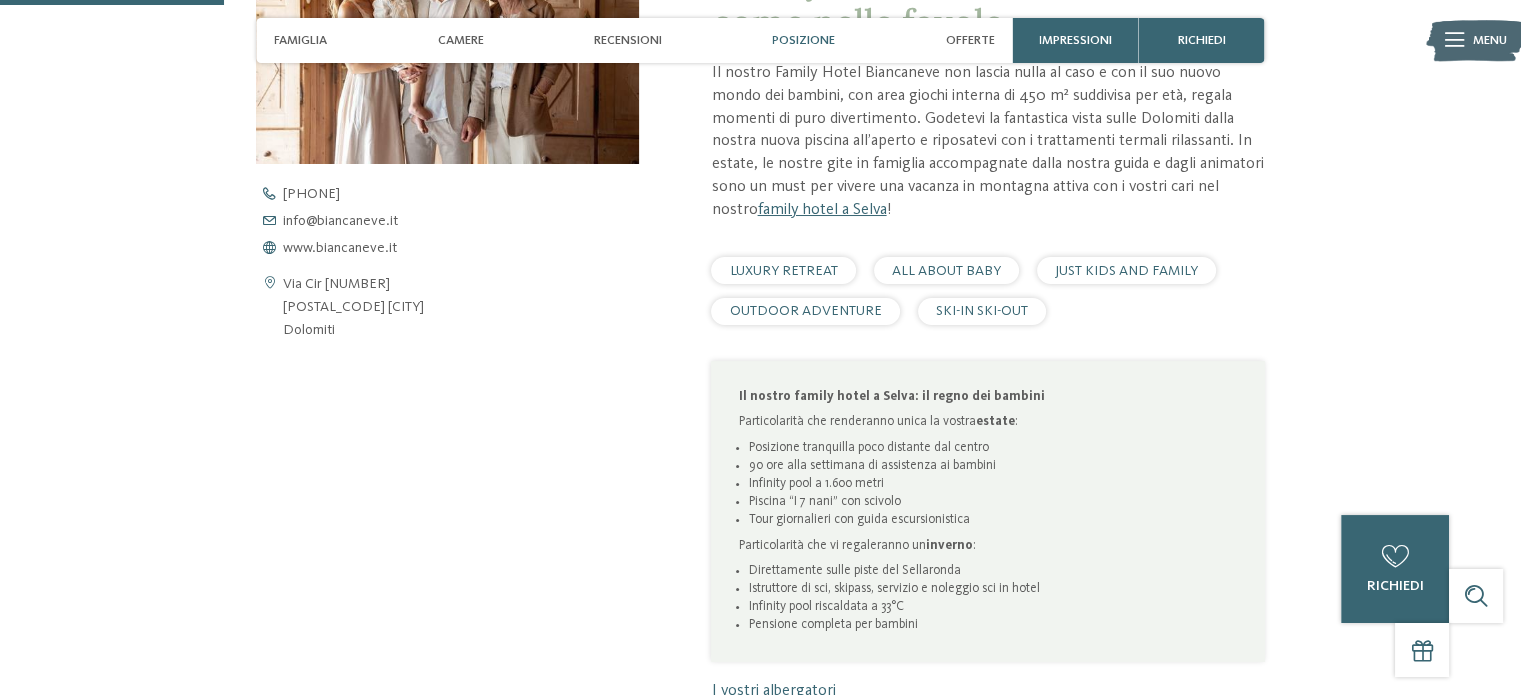 click on "Posizione" at bounding box center (803, 40) 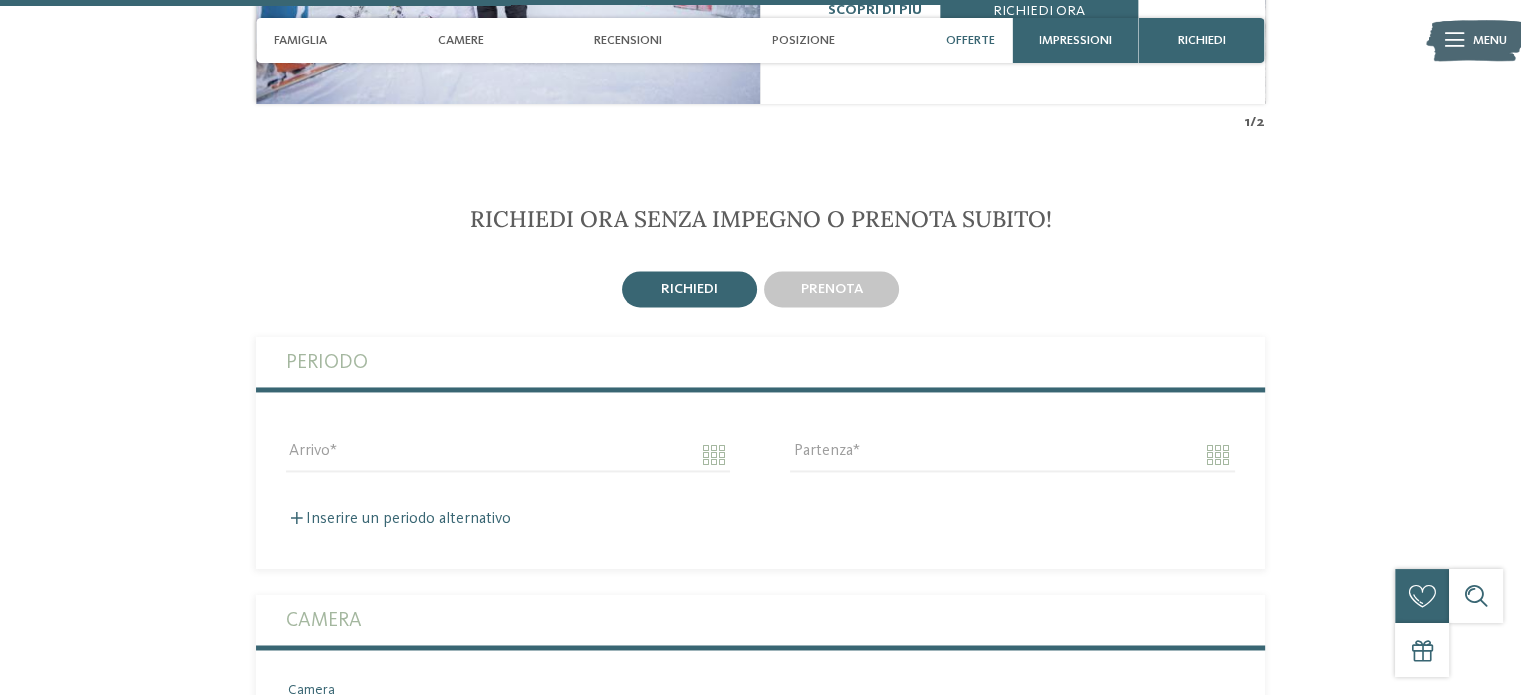 scroll, scrollTop: 3041, scrollLeft: 0, axis: vertical 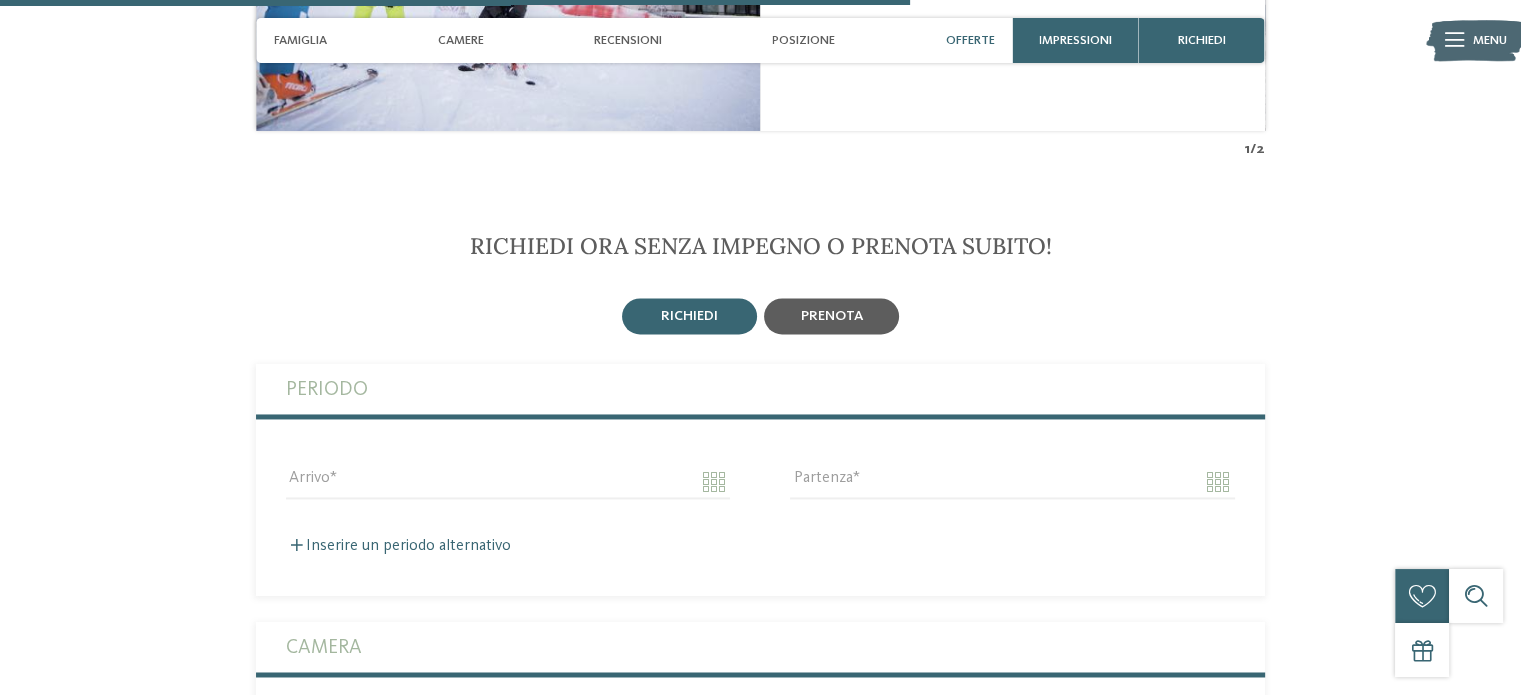 click on "prenota" at bounding box center (832, 316) 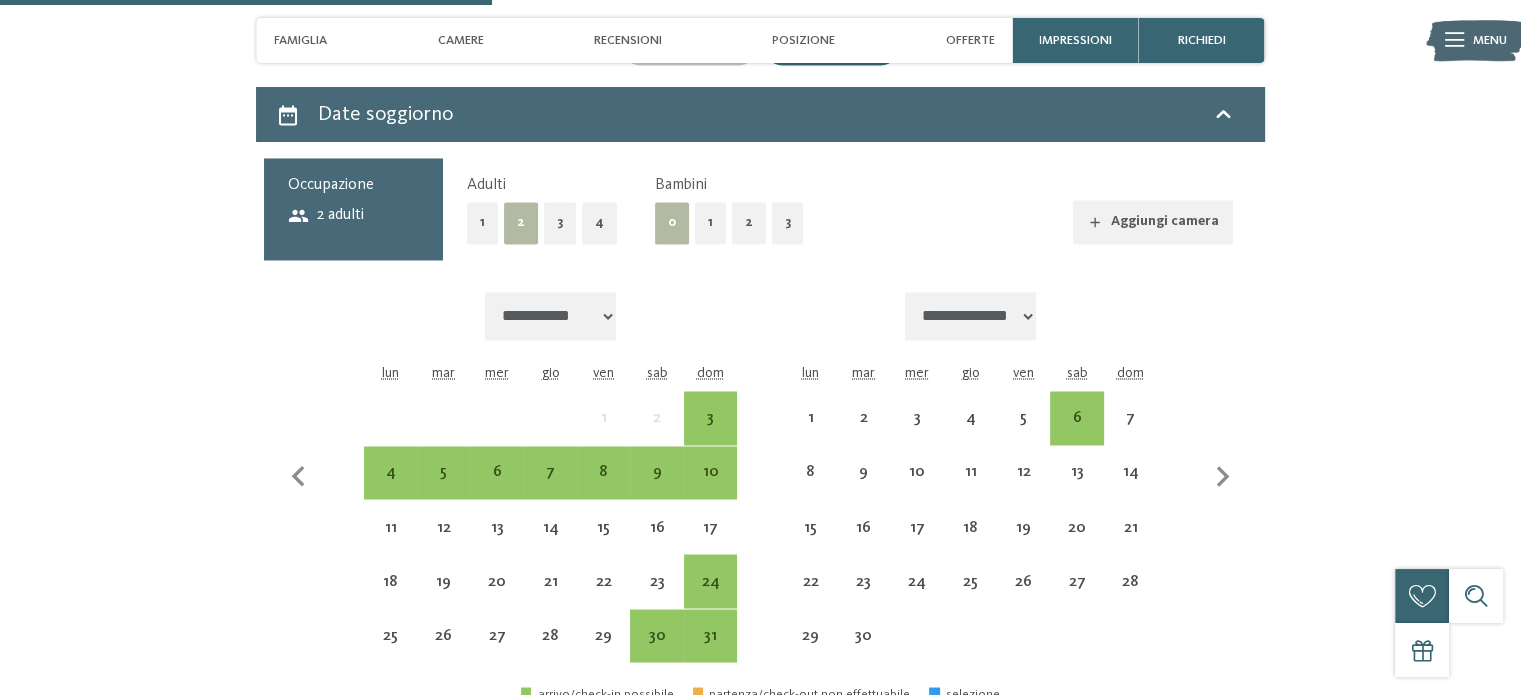 scroll, scrollTop: 3333, scrollLeft: 0, axis: vertical 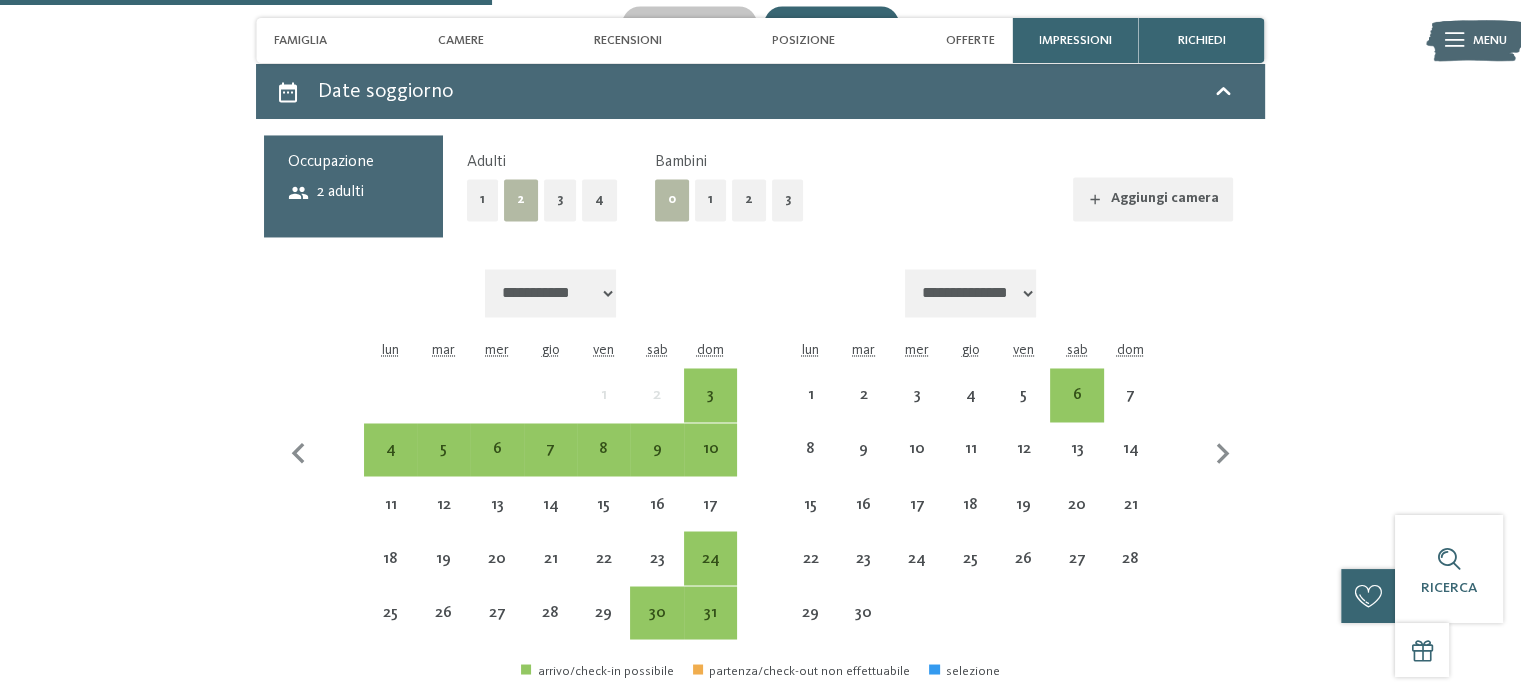 click on "2" at bounding box center (749, 199) 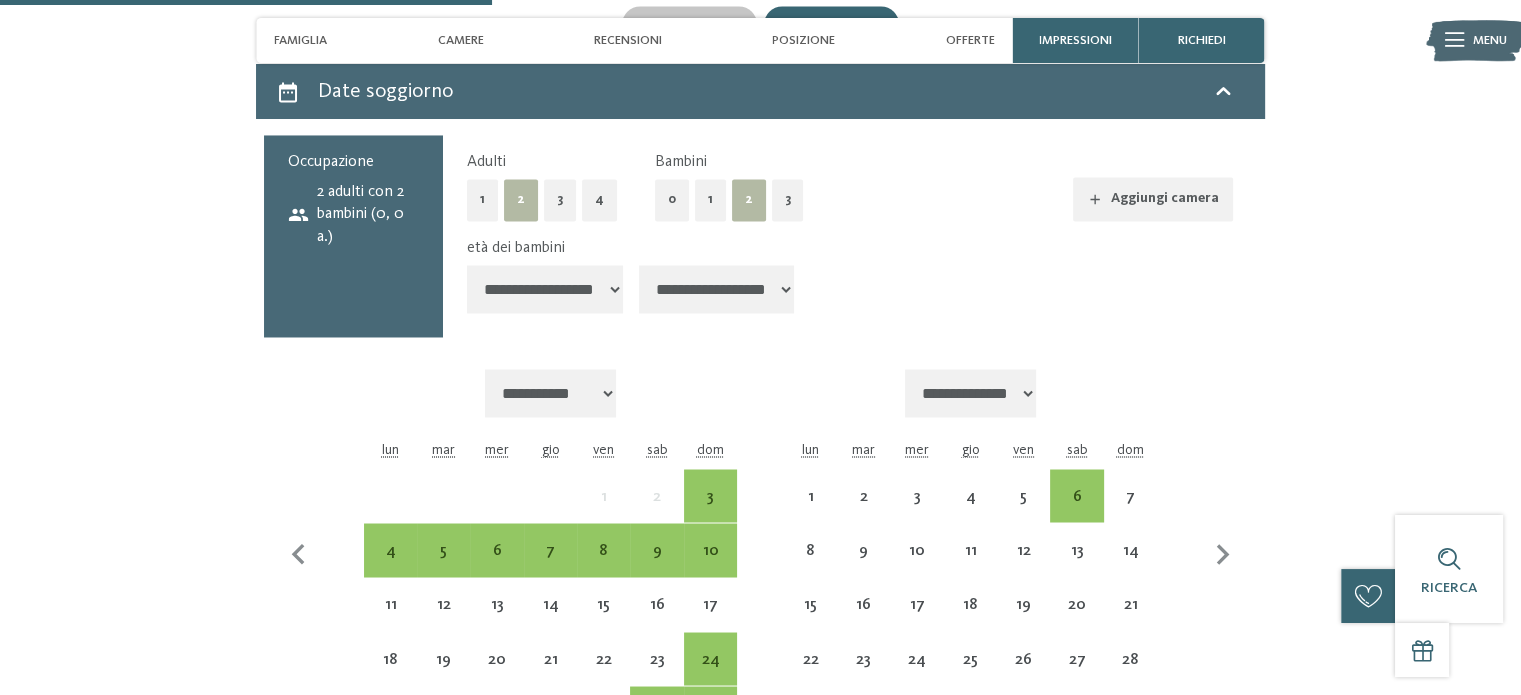 click on "**********" at bounding box center (545, 289) 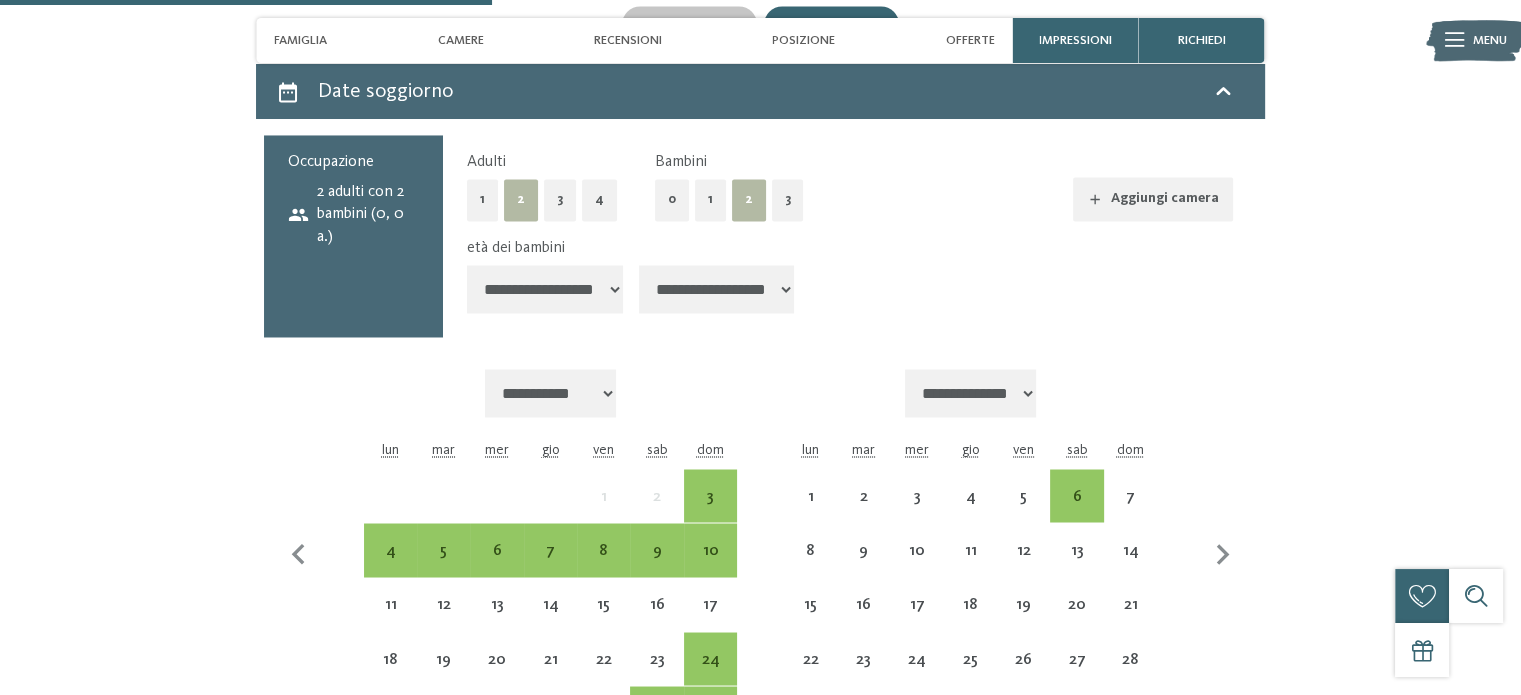 select on "*" 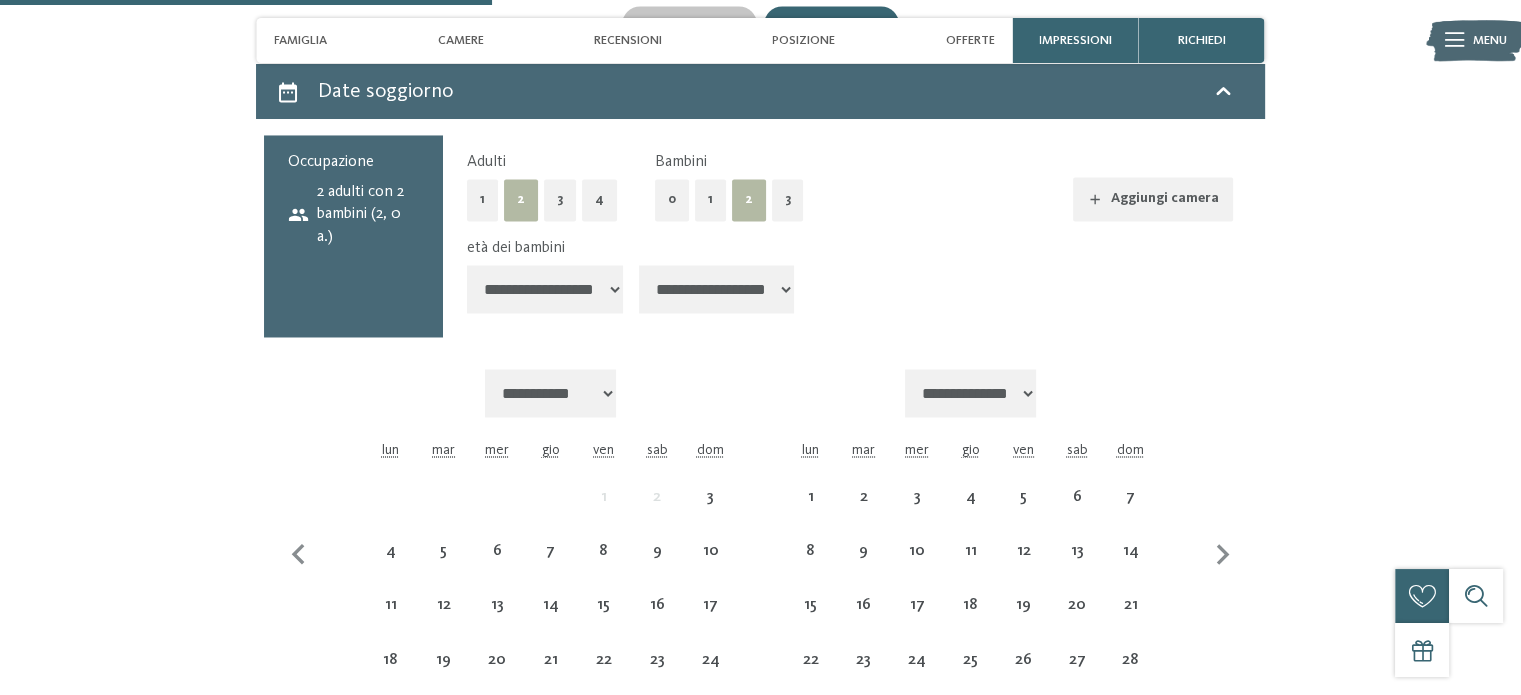 click on "**********" at bounding box center (717, 289) 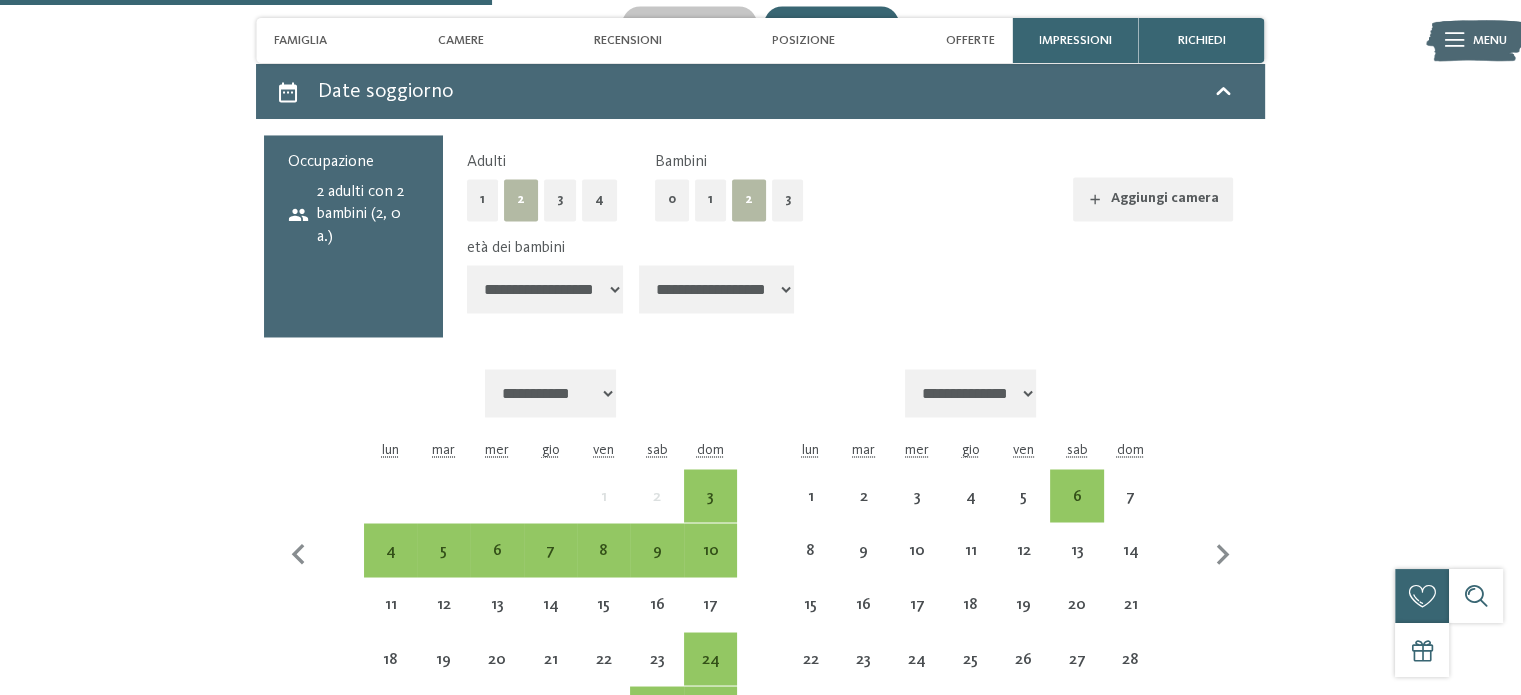 click on "**********" at bounding box center [717, 289] 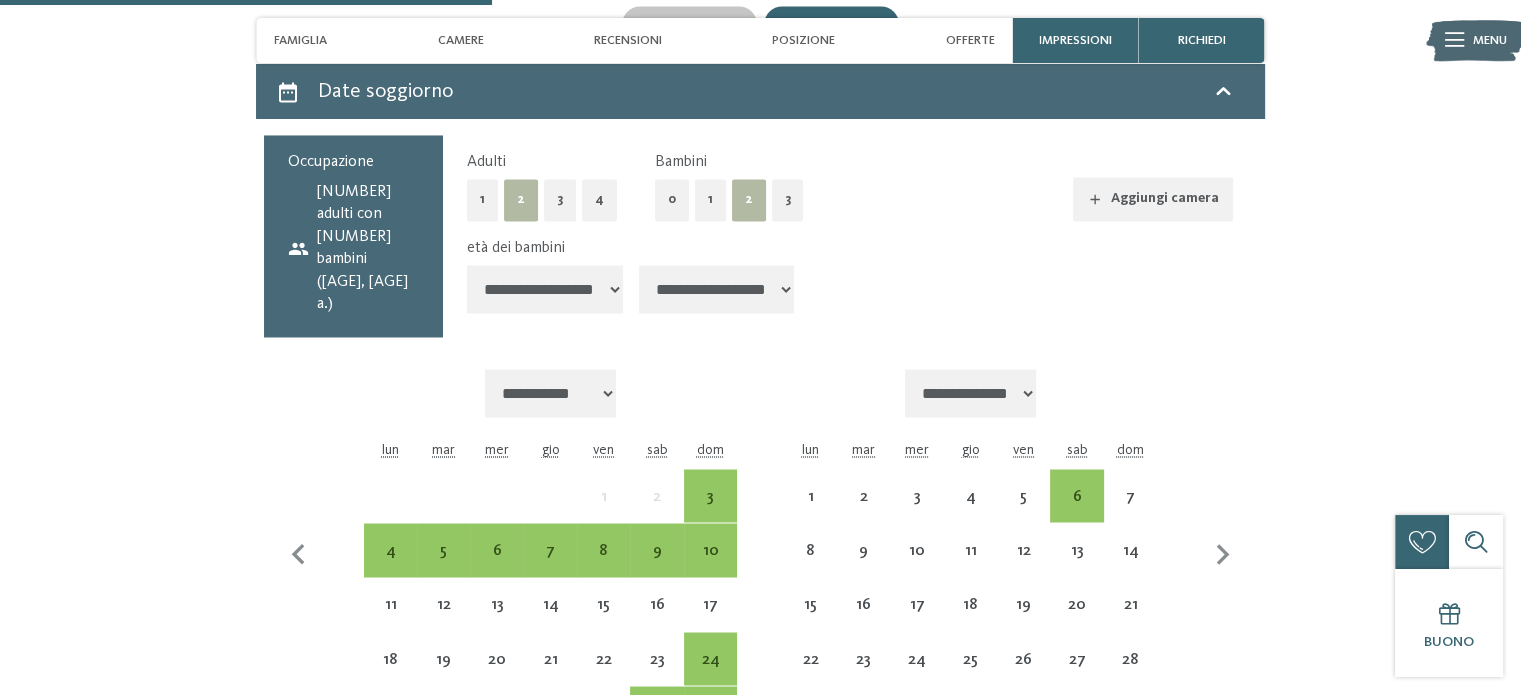 click on "**********" at bounding box center (717, 289) 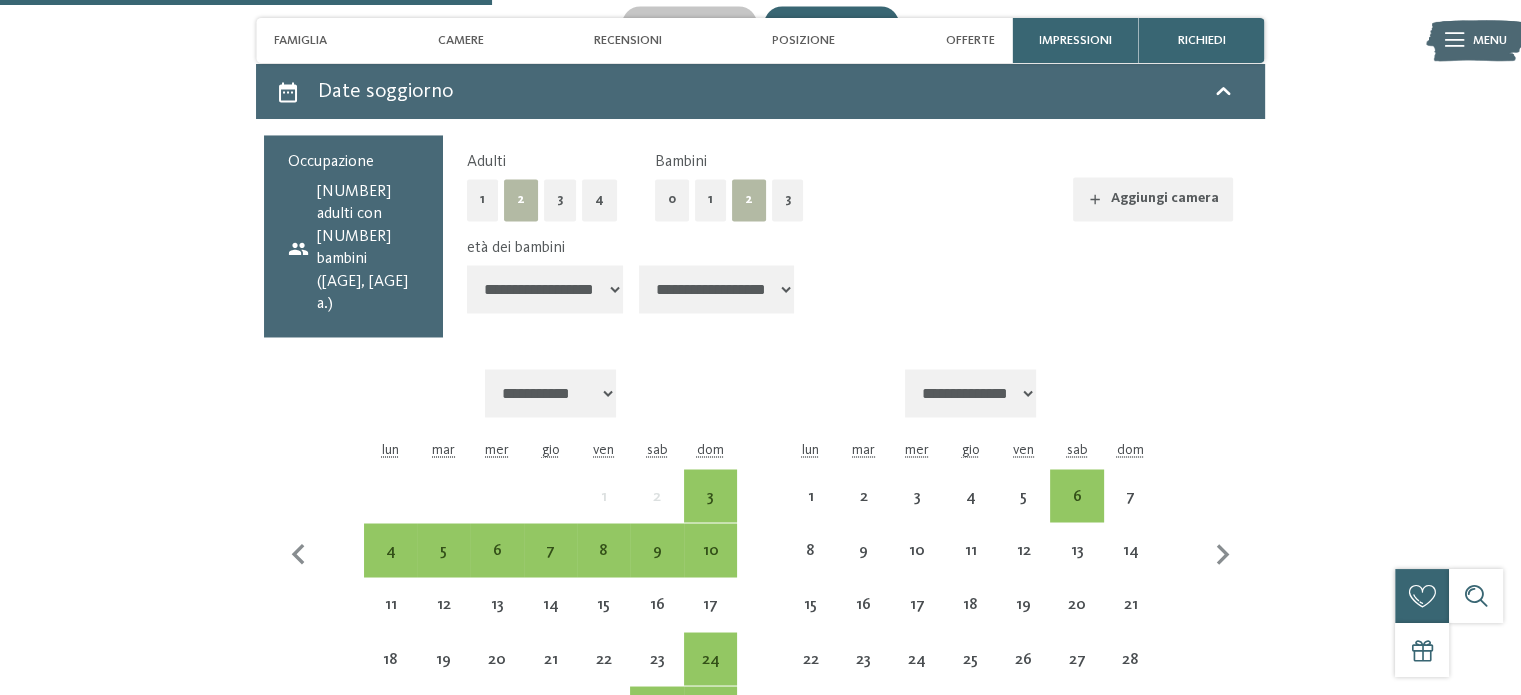 select on "*" 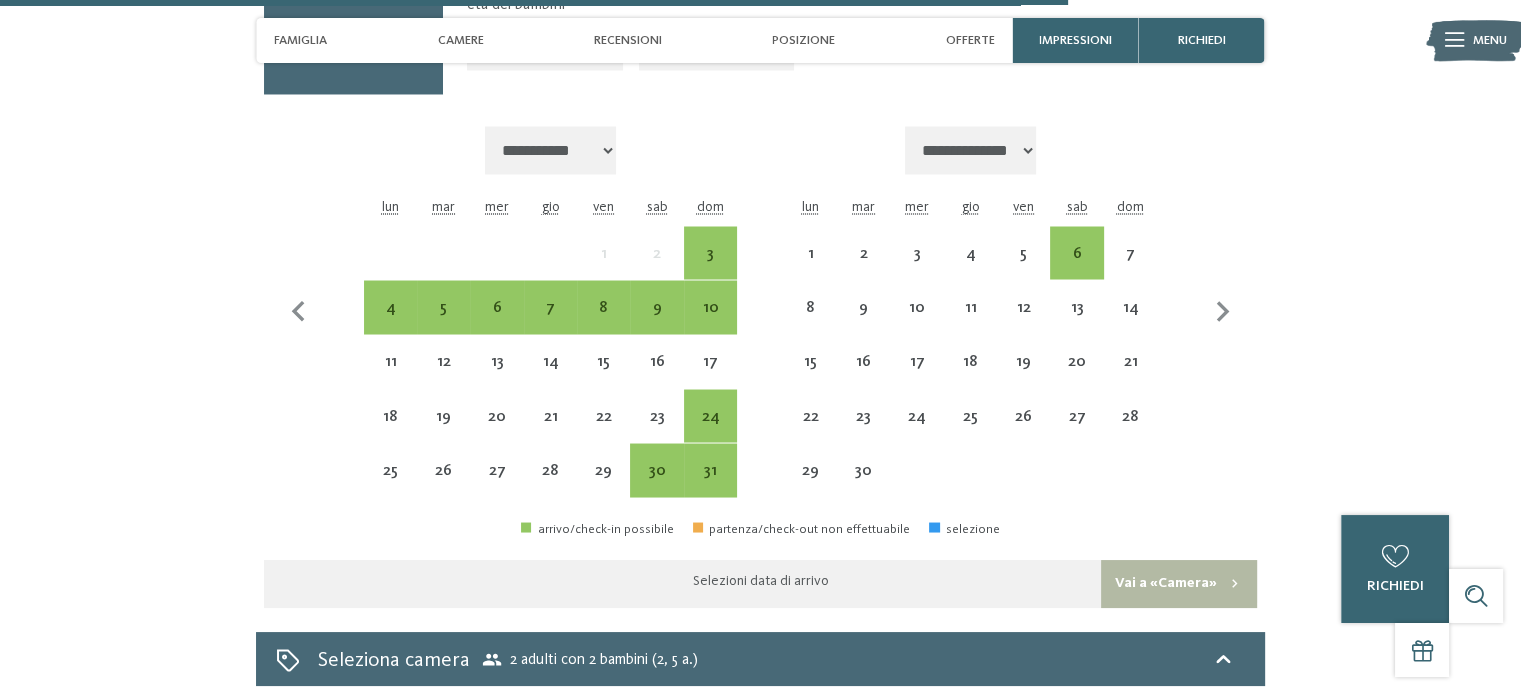 scroll, scrollTop: 3583, scrollLeft: 0, axis: vertical 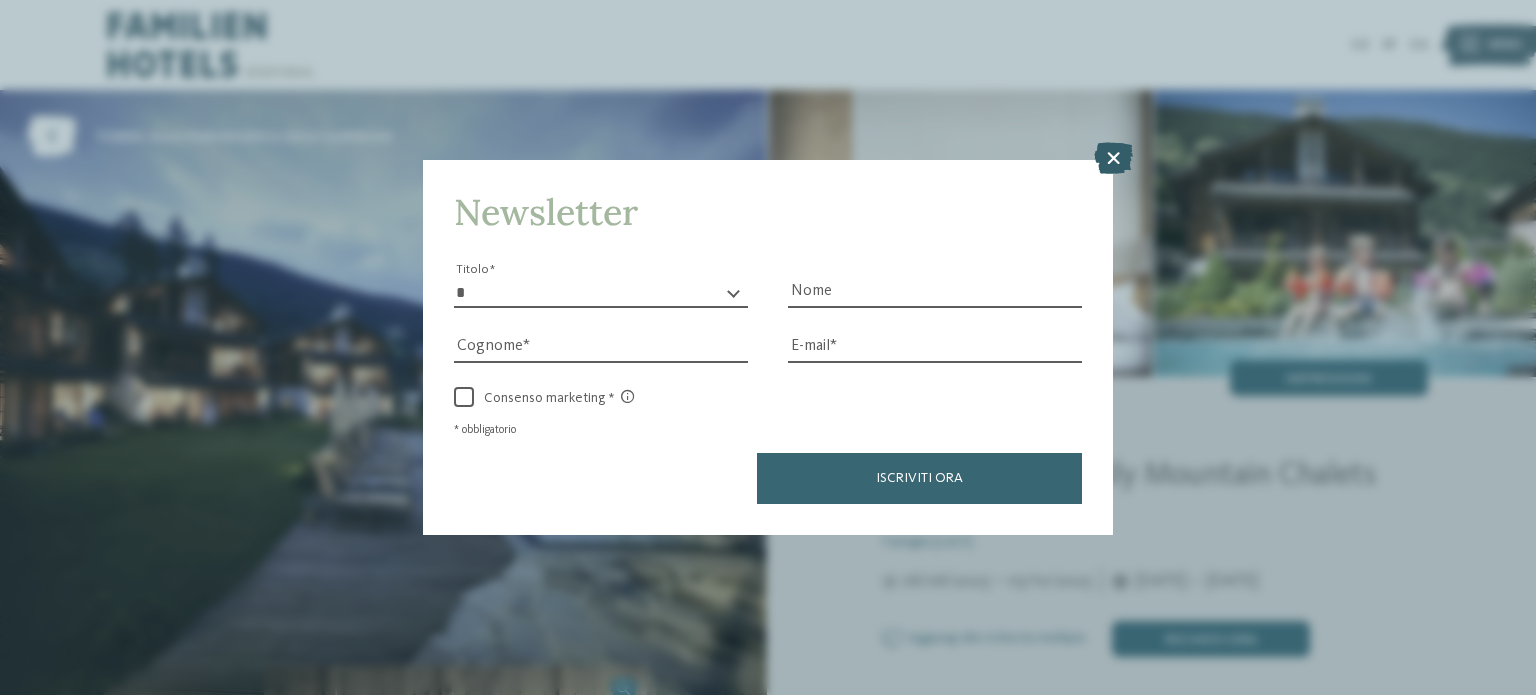 click at bounding box center (1113, 158) 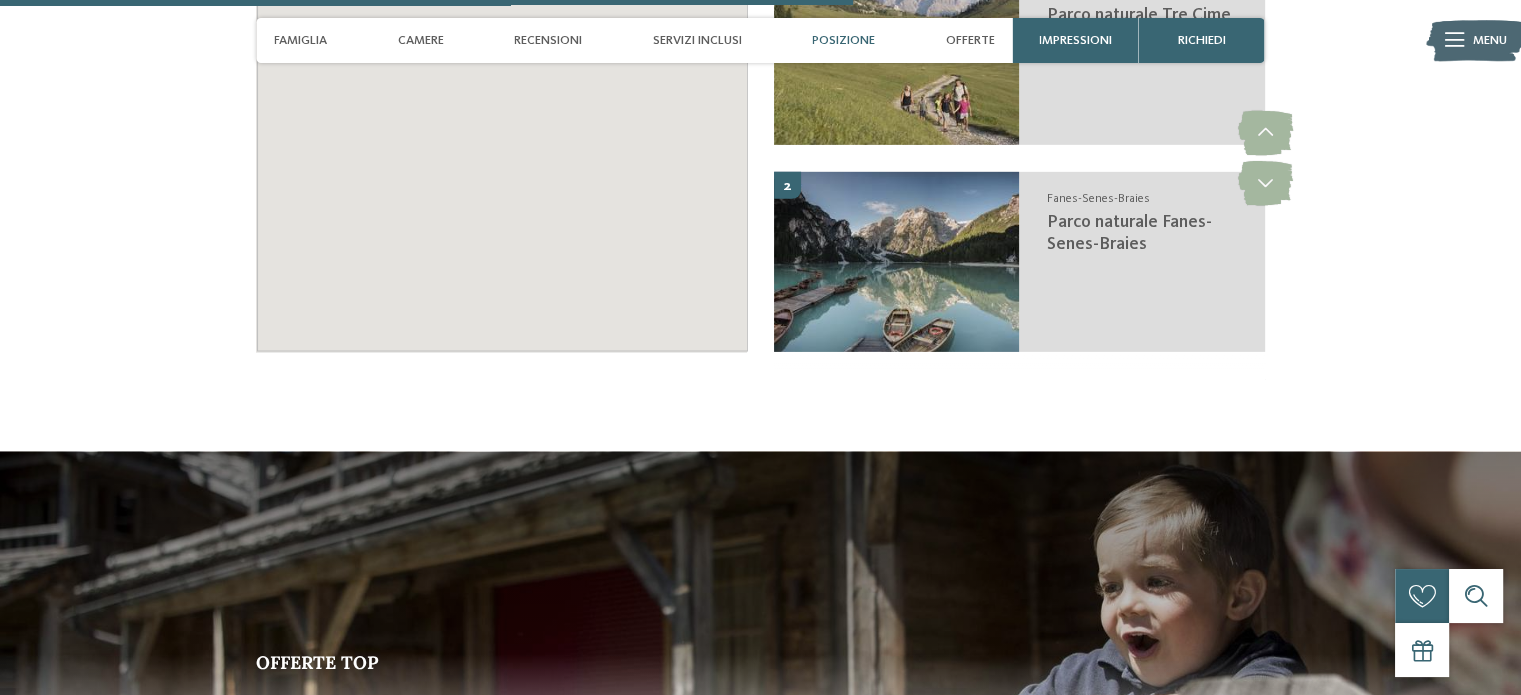 scroll, scrollTop: 3749, scrollLeft: 0, axis: vertical 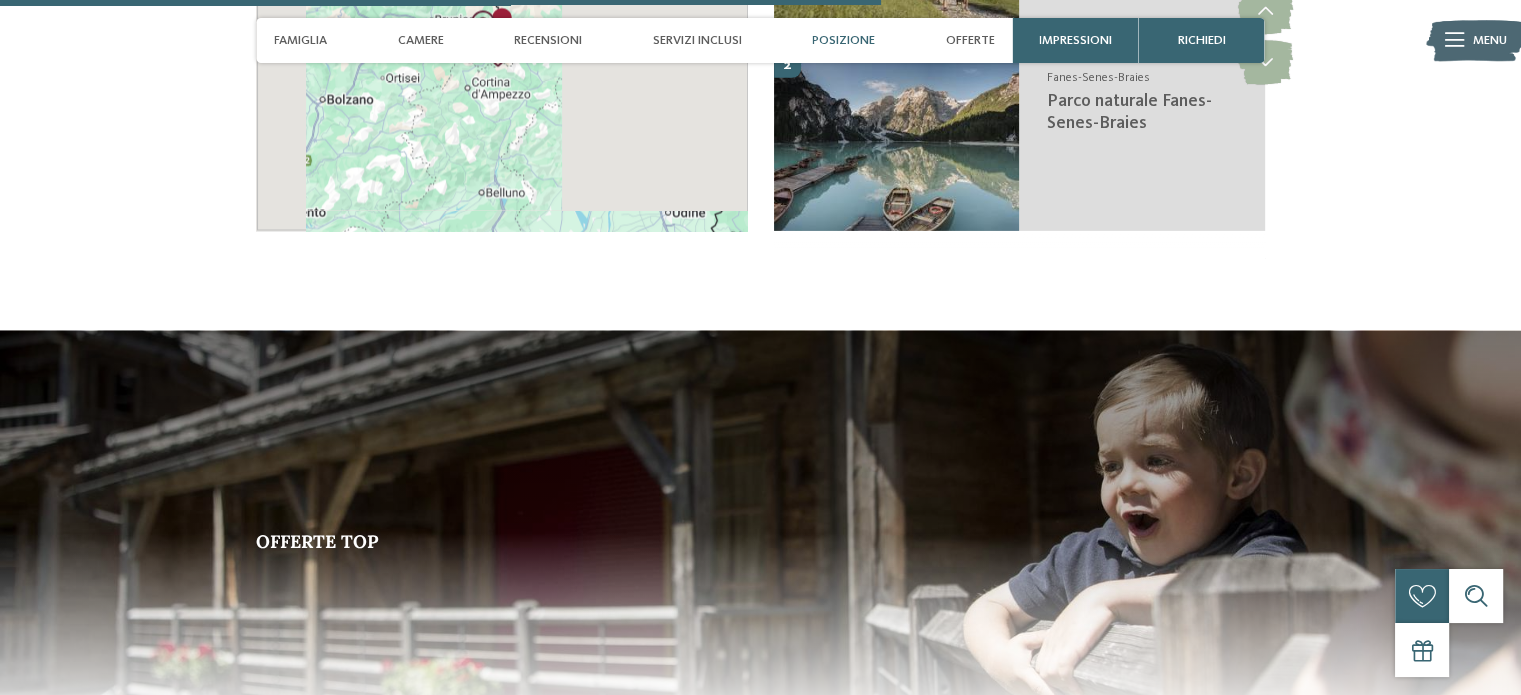 click on "Posizione" at bounding box center (843, 40) 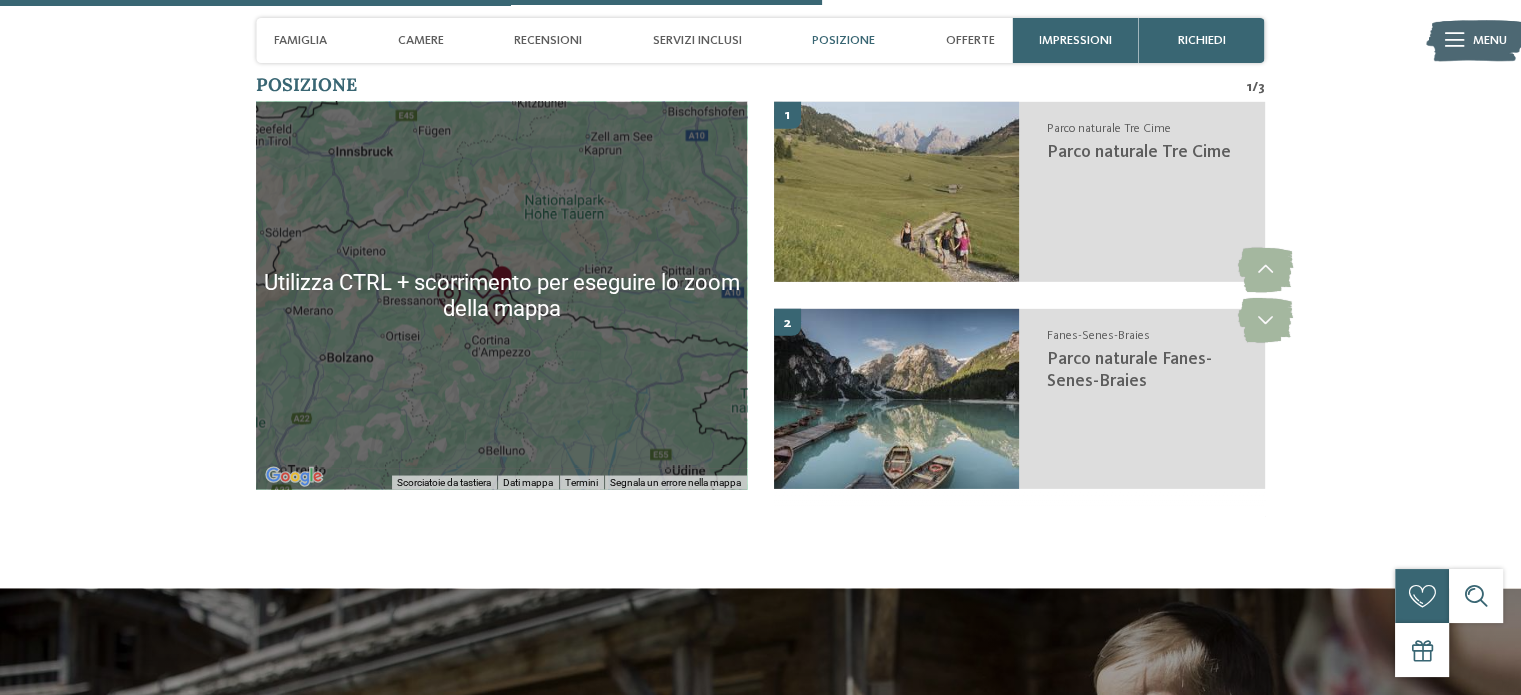 scroll, scrollTop: 3496, scrollLeft: 0, axis: vertical 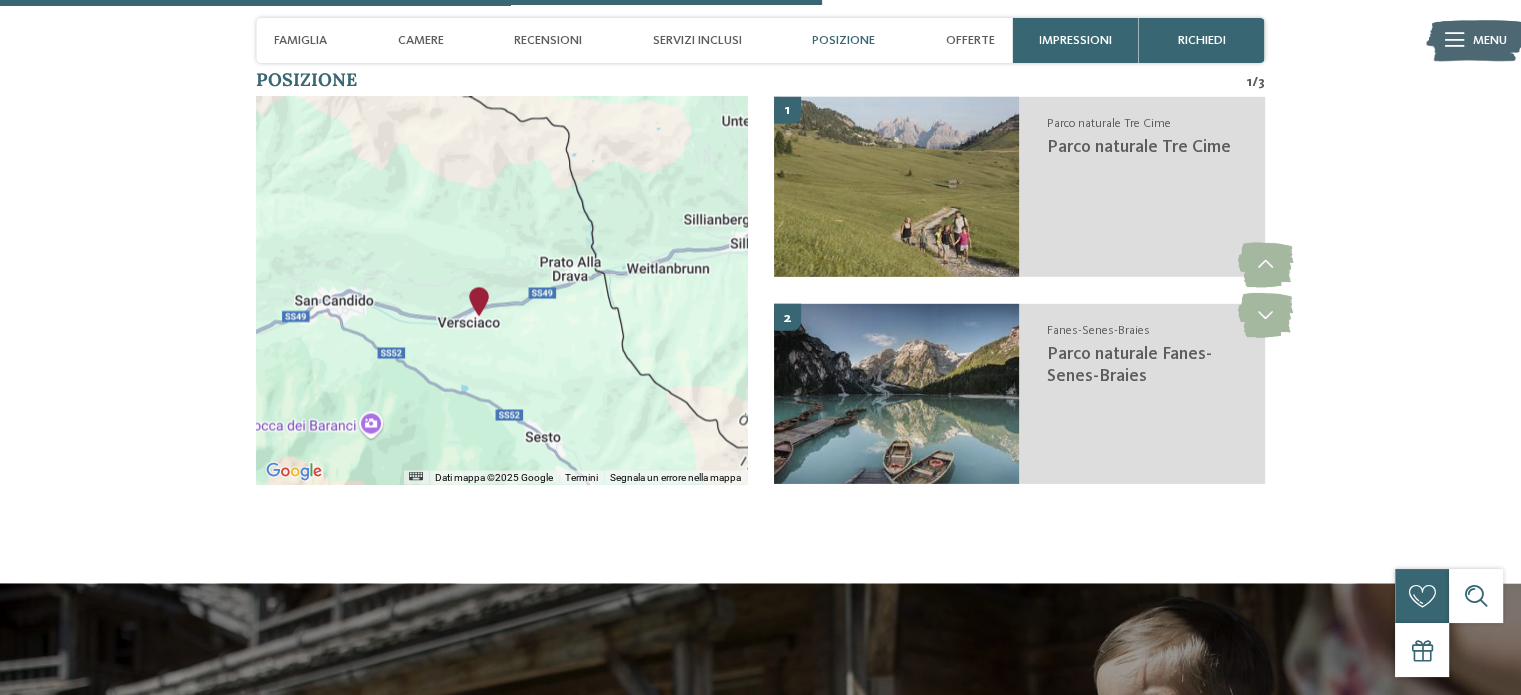 click at bounding box center (479, 301) 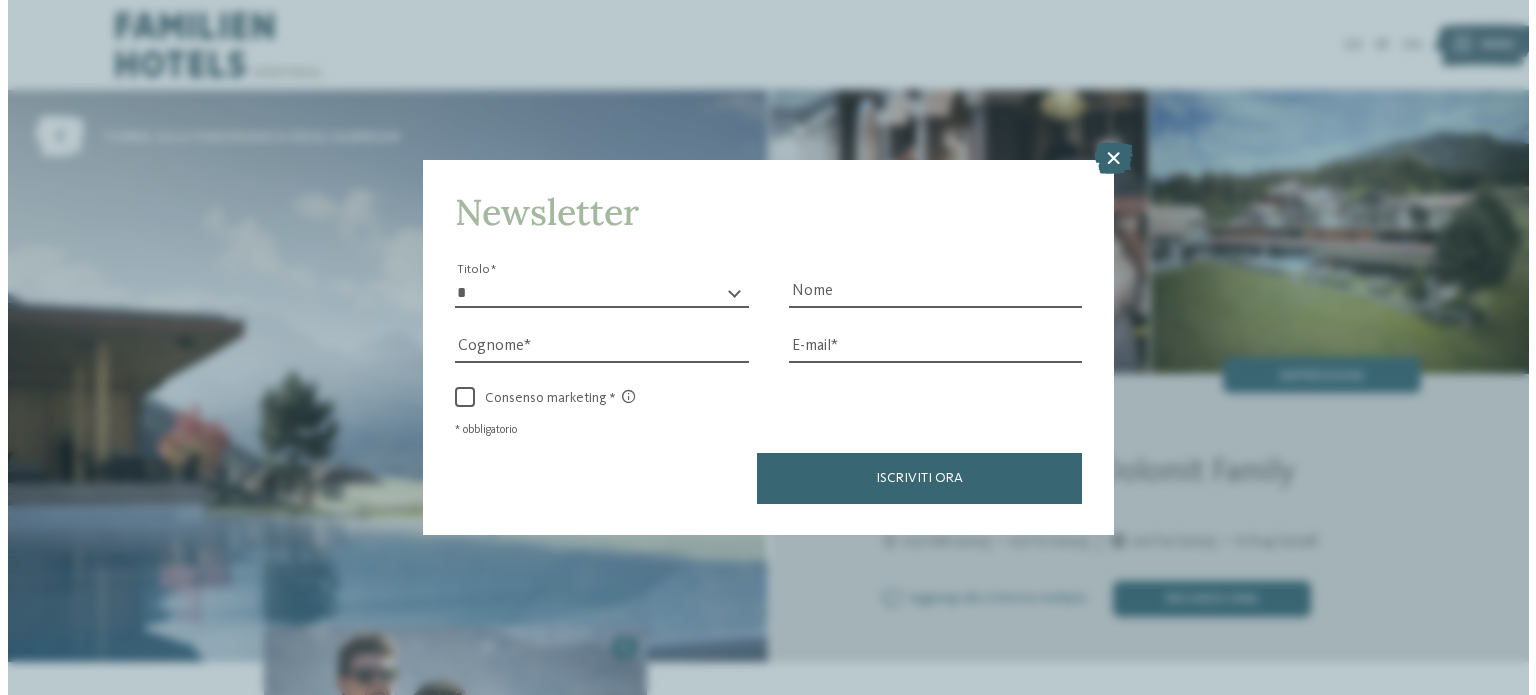 scroll, scrollTop: 0, scrollLeft: 0, axis: both 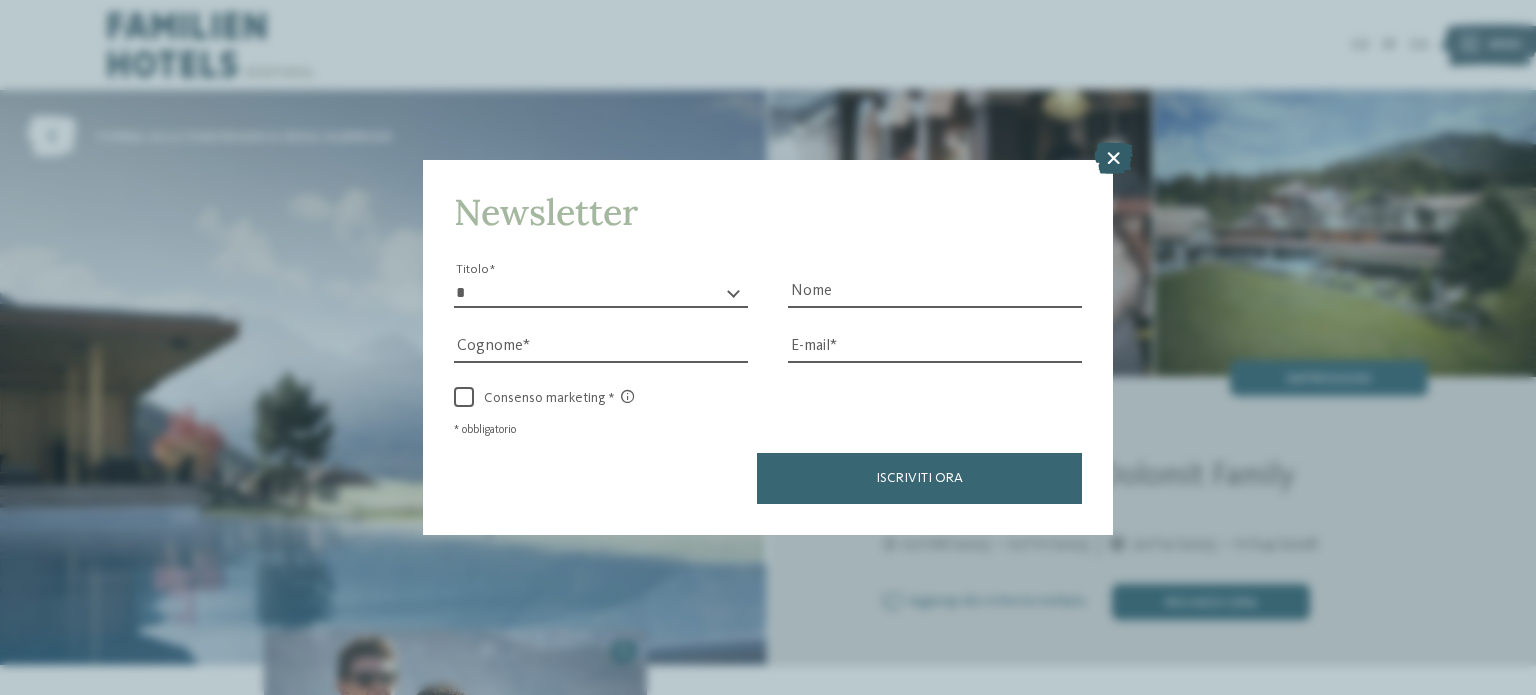 click at bounding box center [1113, 158] 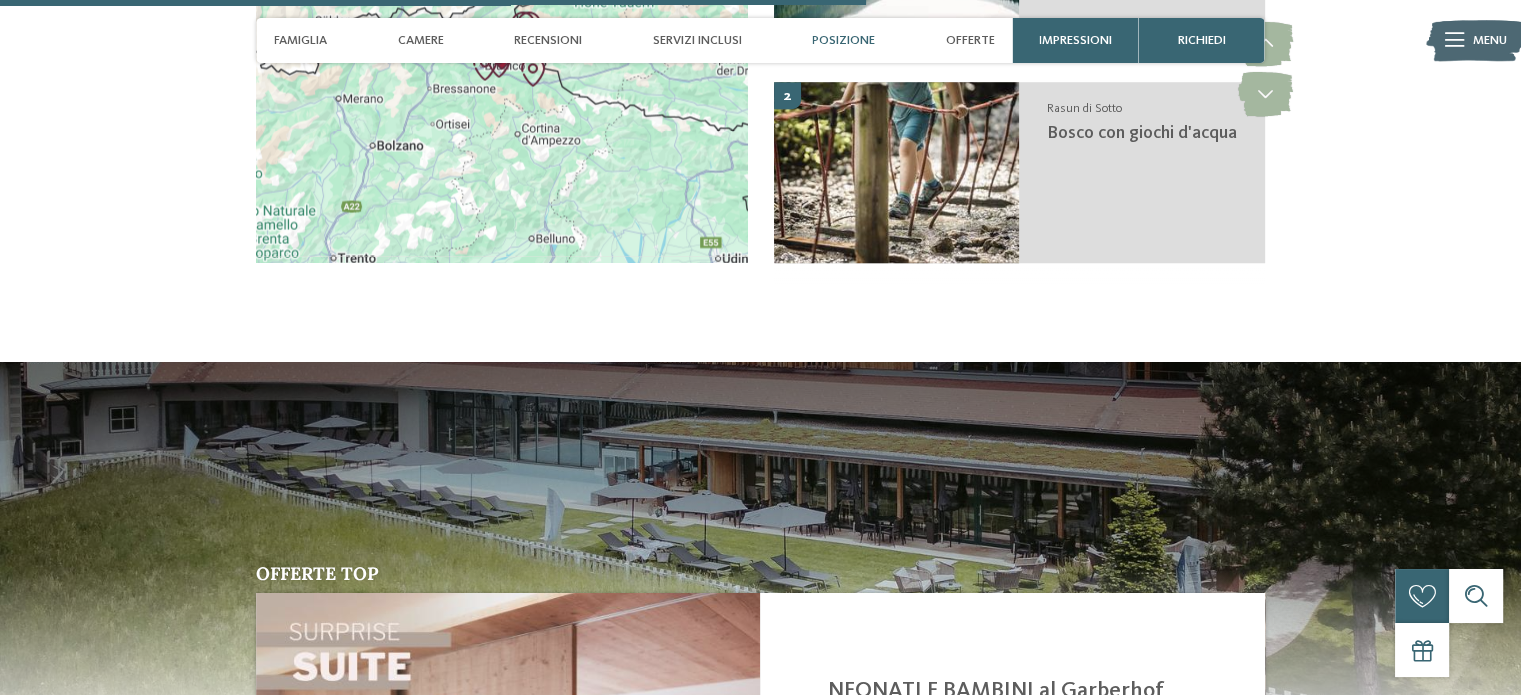 scroll, scrollTop: 3875, scrollLeft: 0, axis: vertical 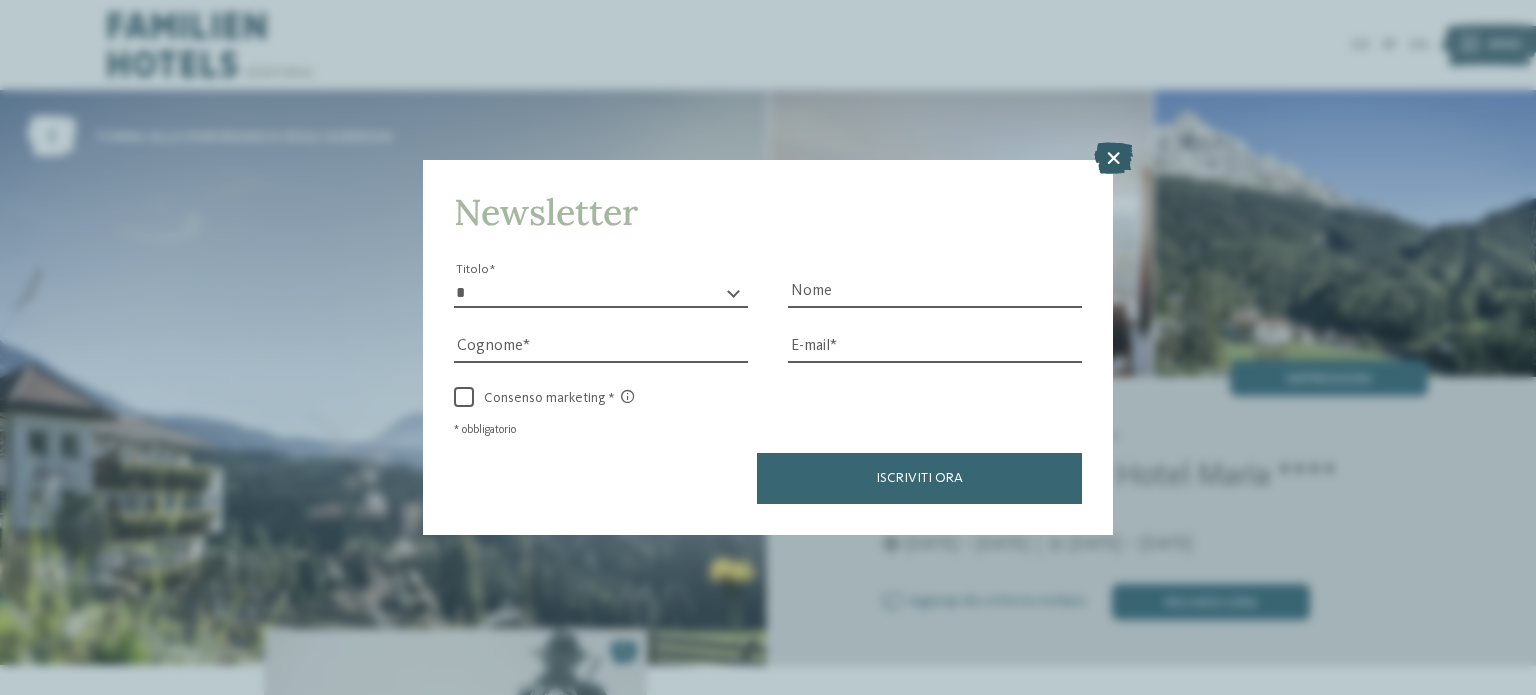 click at bounding box center [1113, 158] 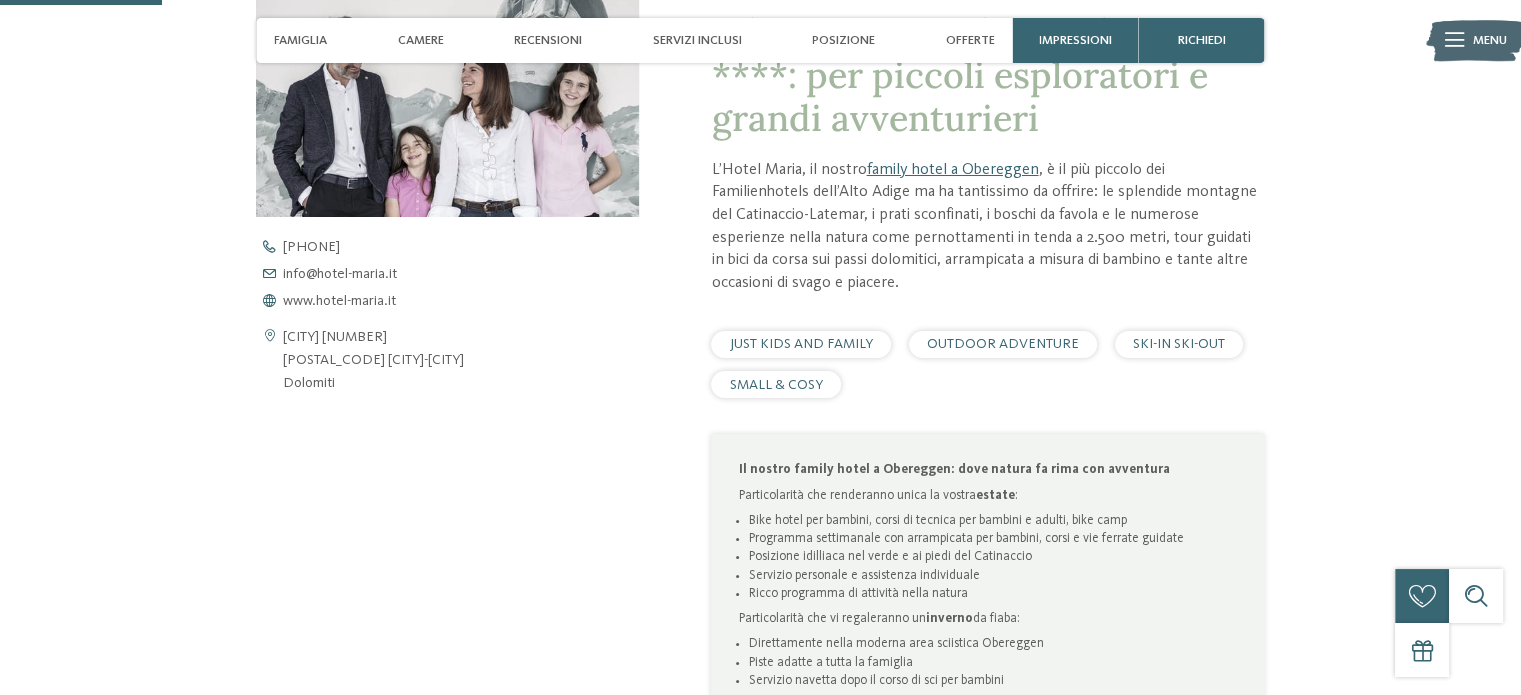 scroll, scrollTop: 708, scrollLeft: 0, axis: vertical 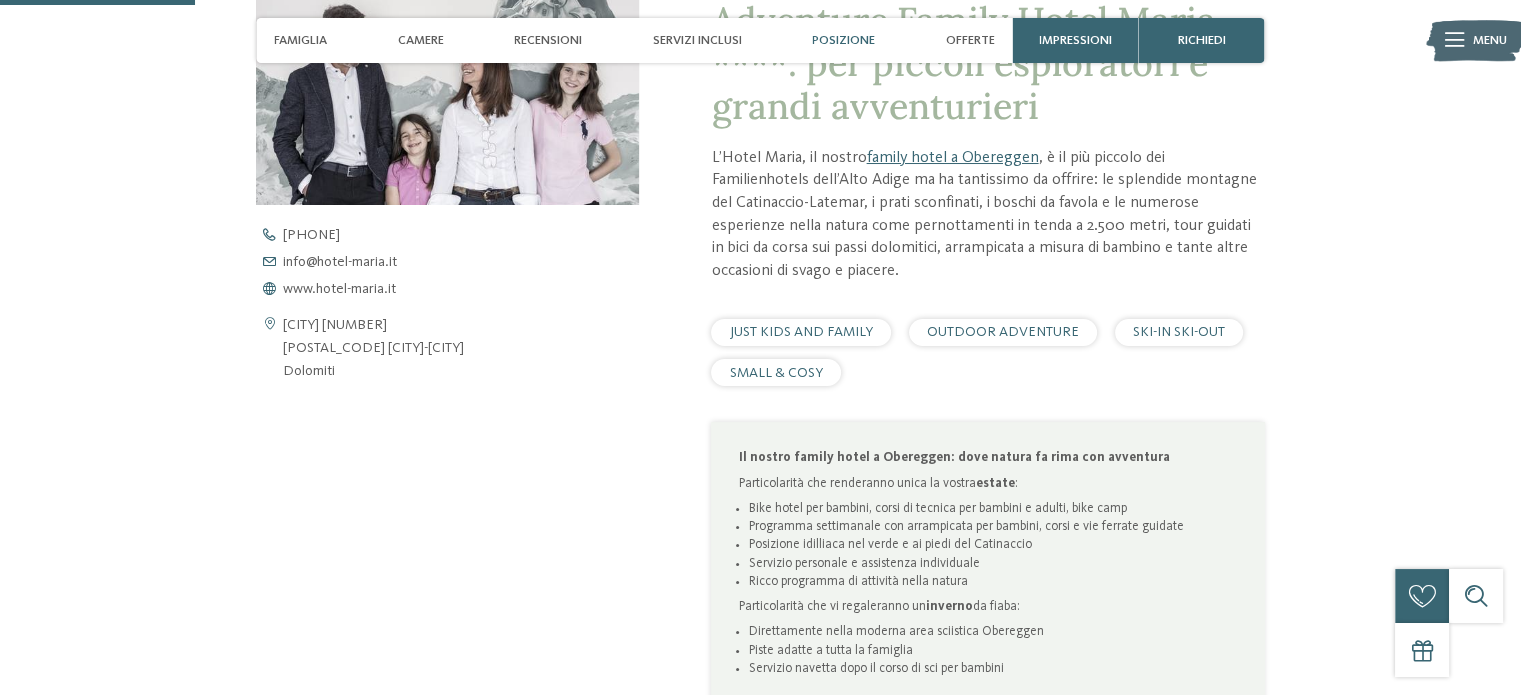 click on "Posizione" at bounding box center [843, 40] 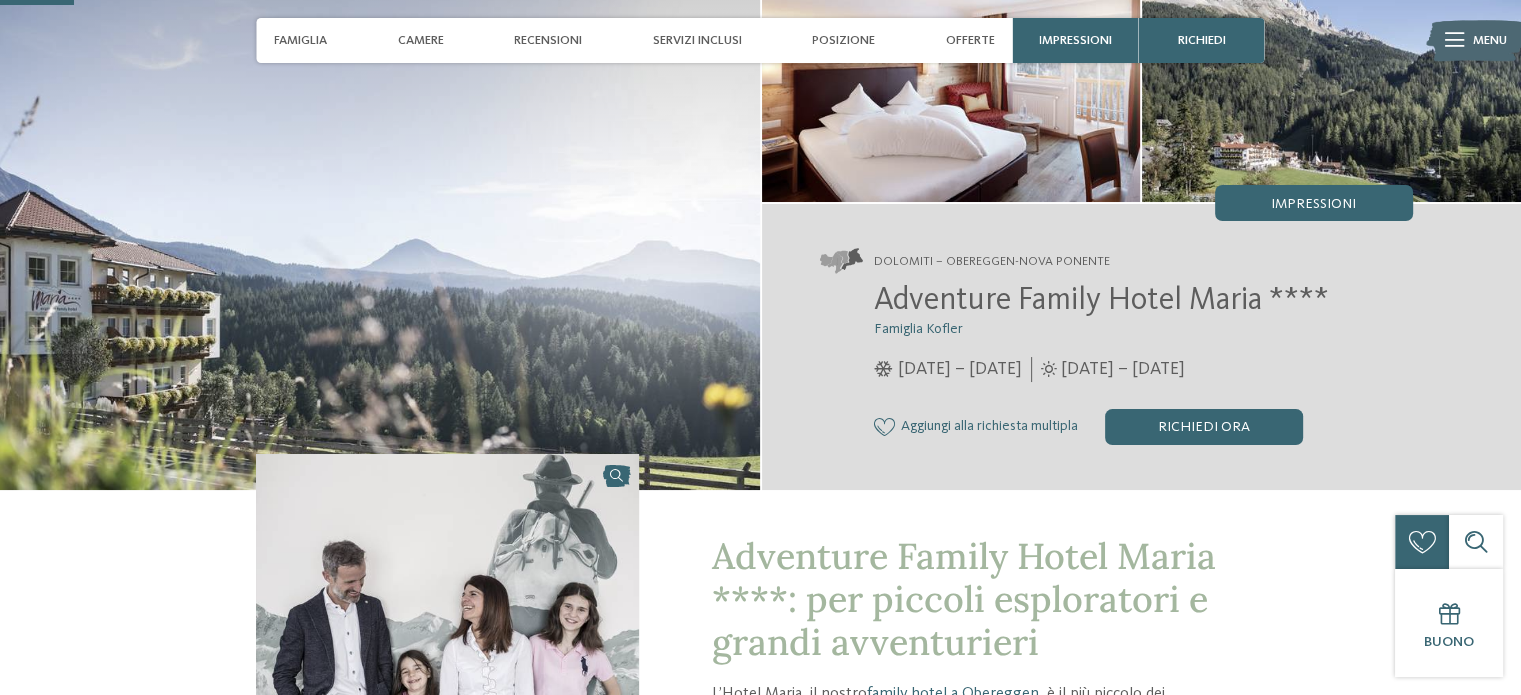 scroll, scrollTop: 113, scrollLeft: 0, axis: vertical 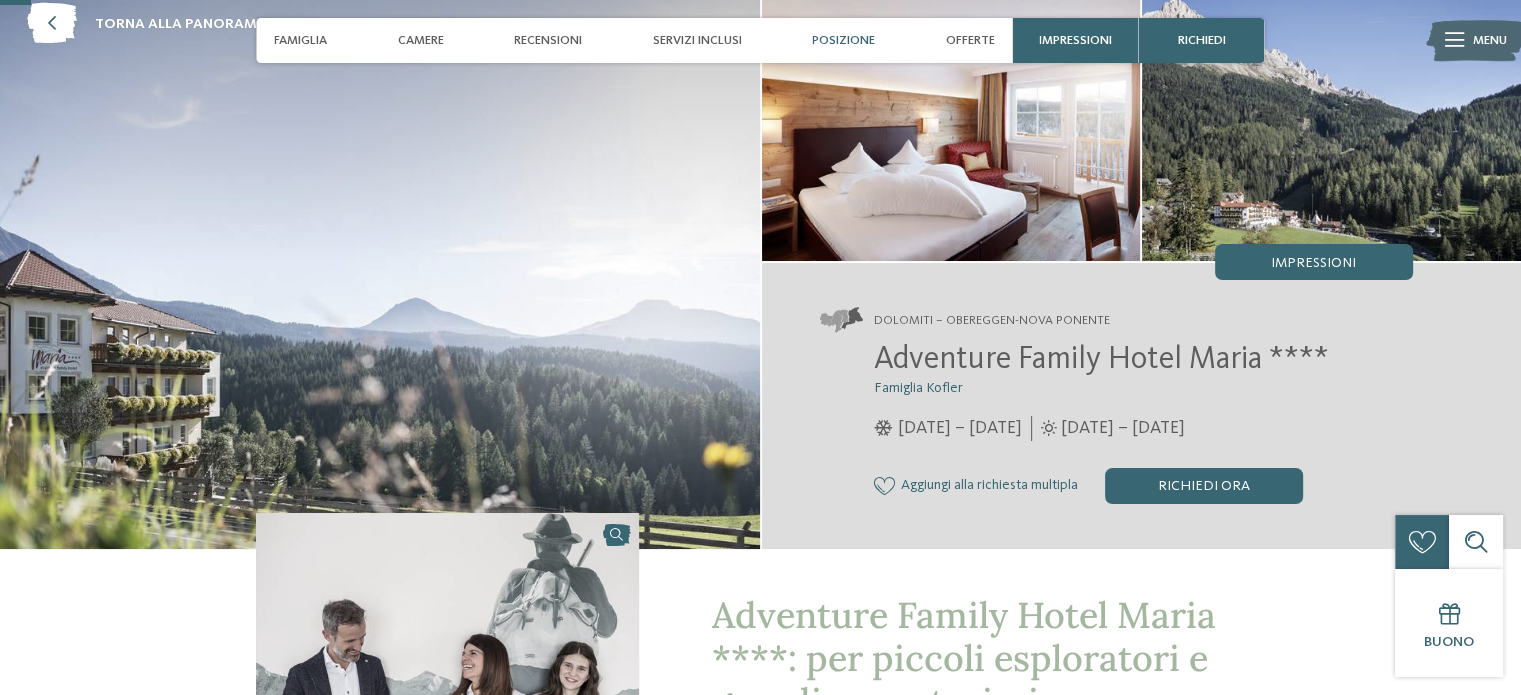 click on "Posizione" at bounding box center [843, 40] 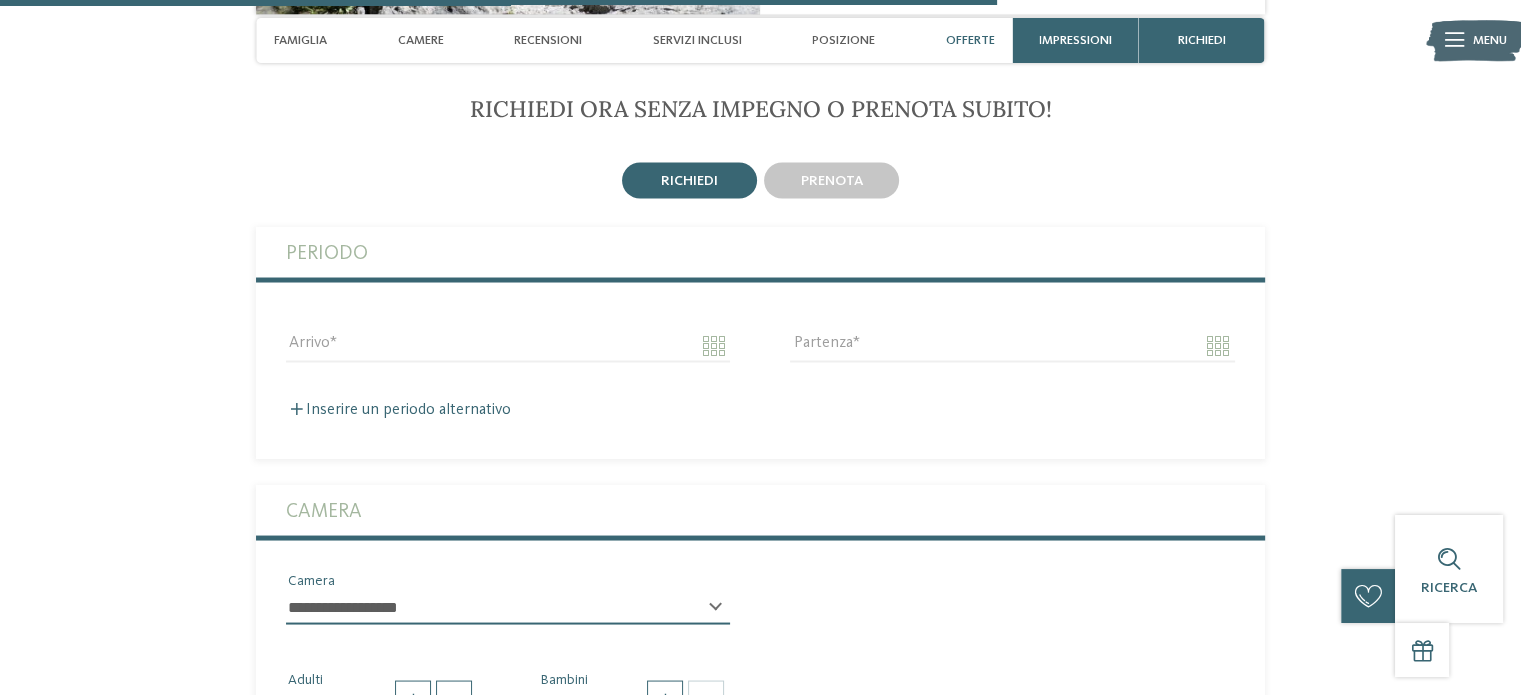 scroll, scrollTop: 3624, scrollLeft: 0, axis: vertical 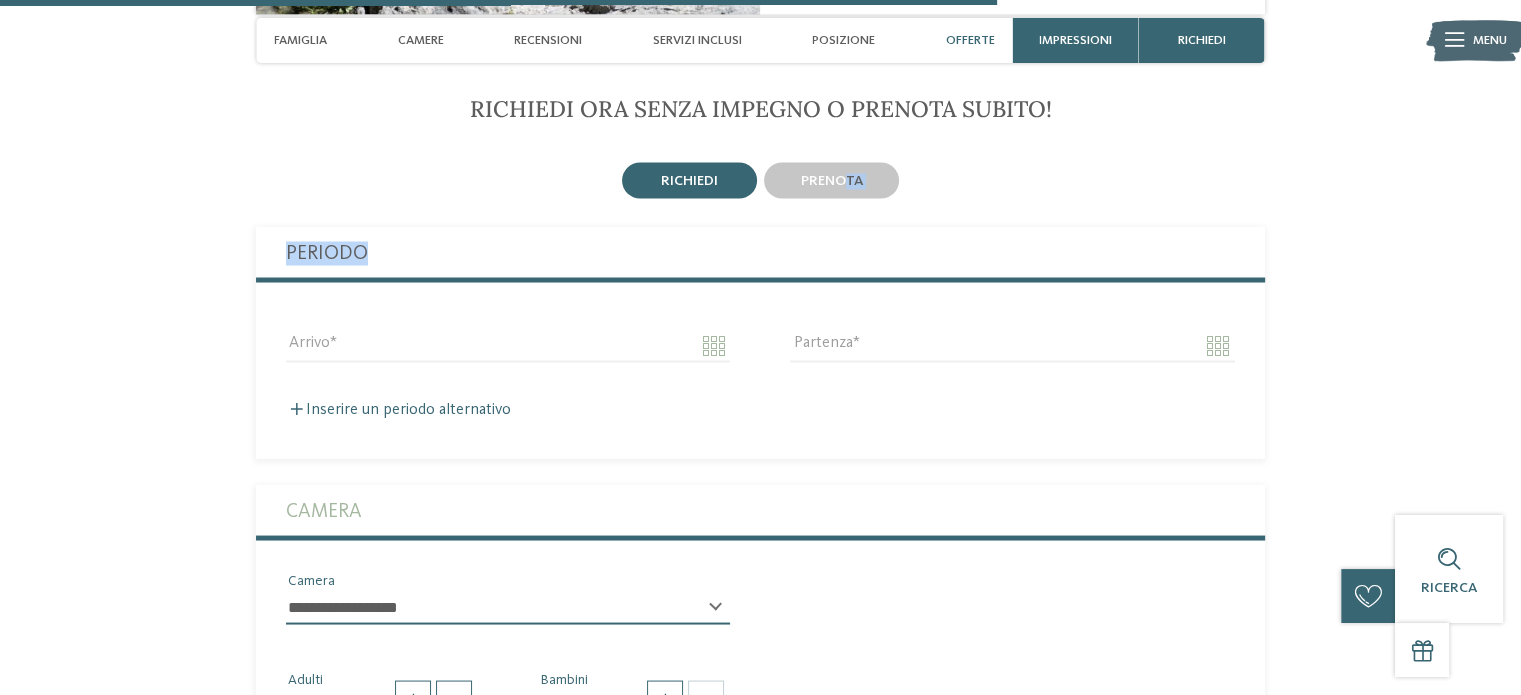drag, startPoint x: 848, startPoint y: 187, endPoint x: 805, endPoint y: 255, distance: 80.454956 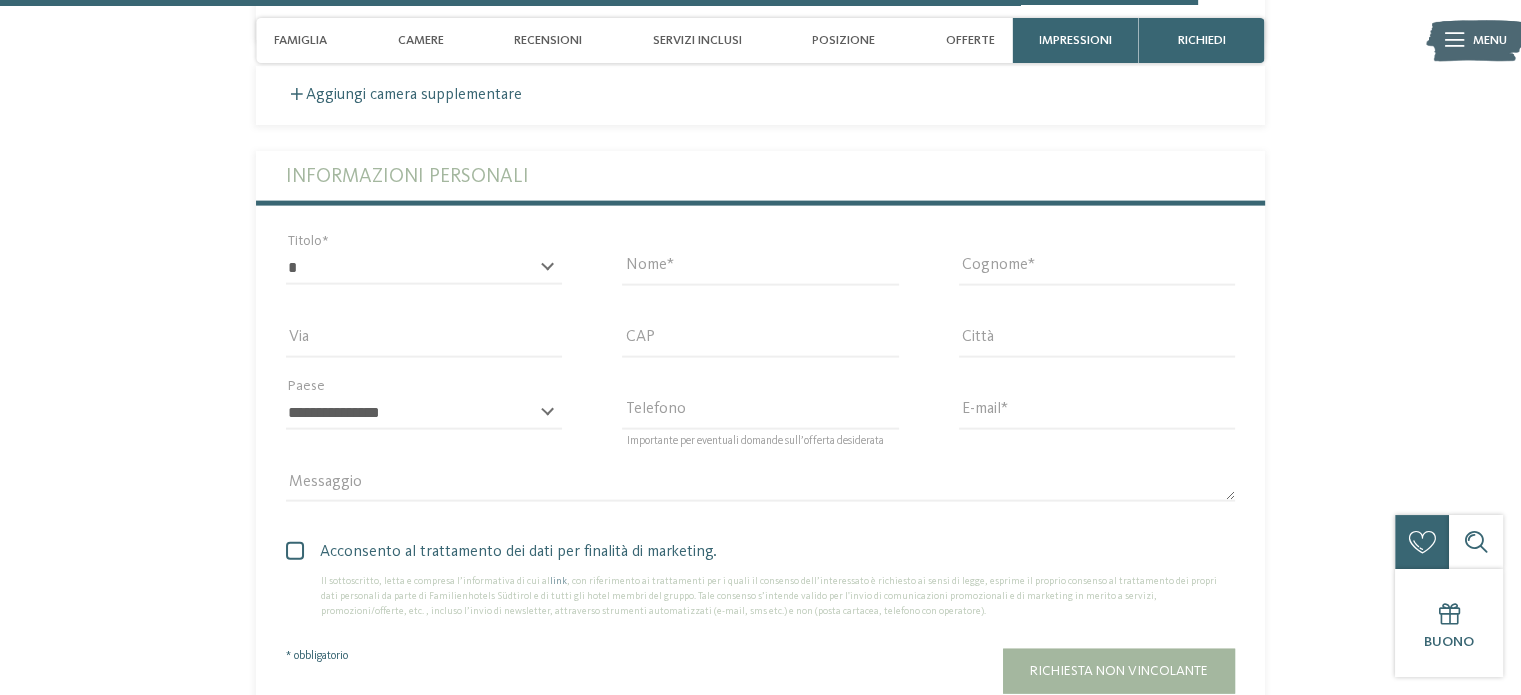 scroll, scrollTop: 3405, scrollLeft: 0, axis: vertical 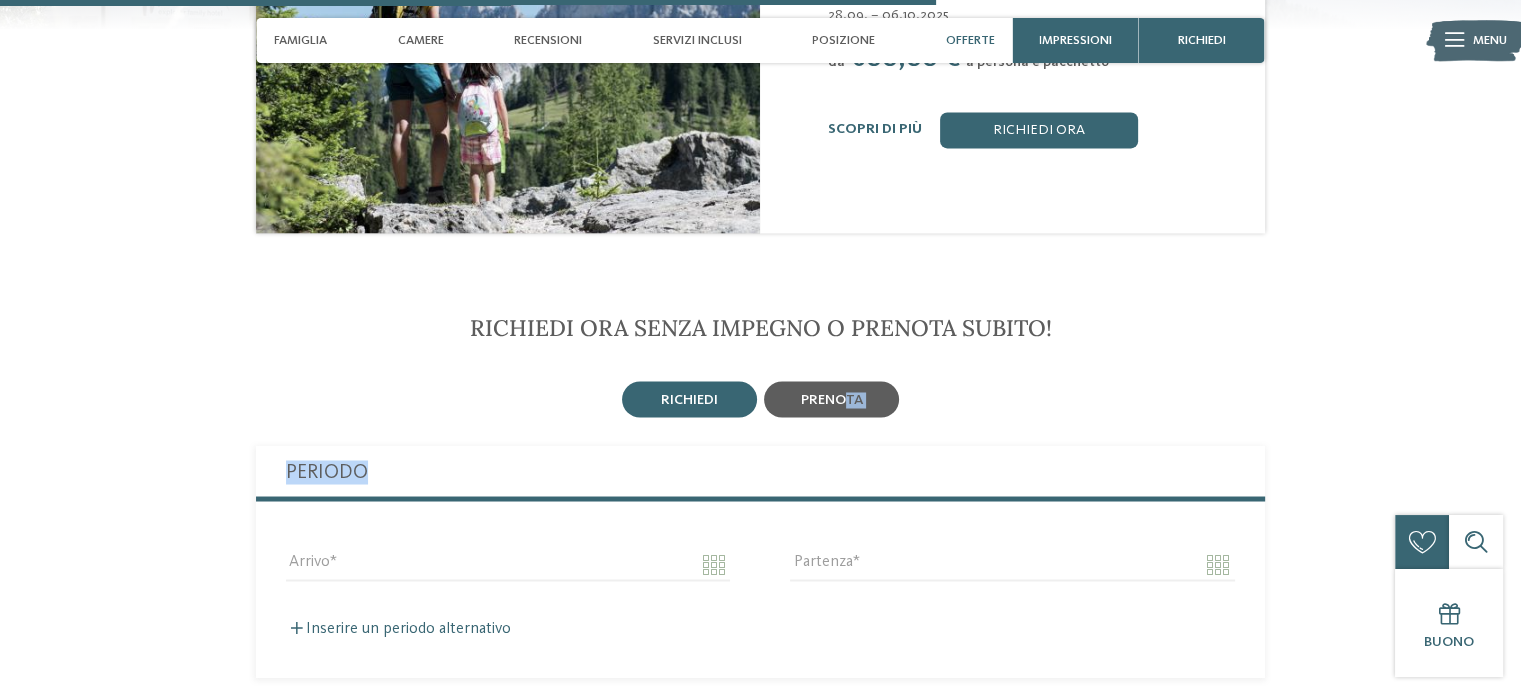 click on "prenota" at bounding box center [832, 399] 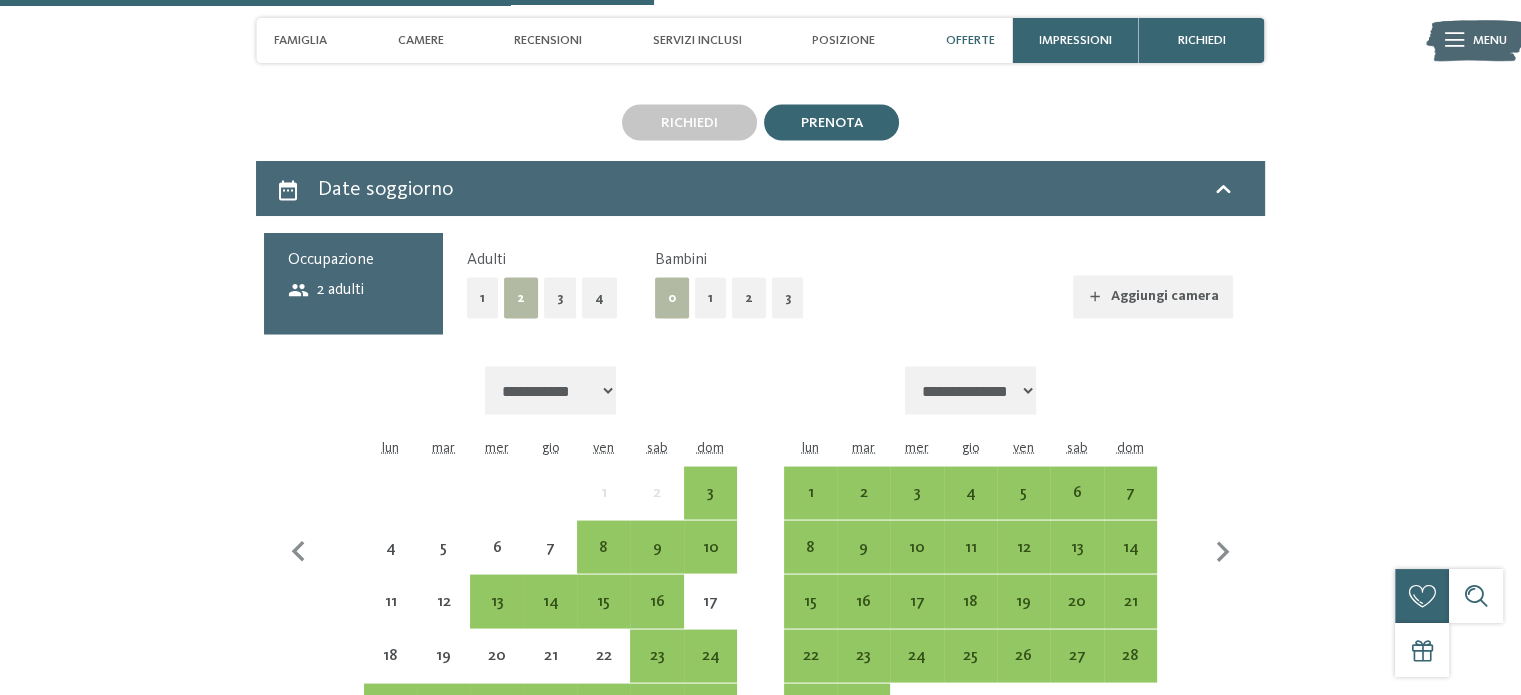 scroll, scrollTop: 3696, scrollLeft: 0, axis: vertical 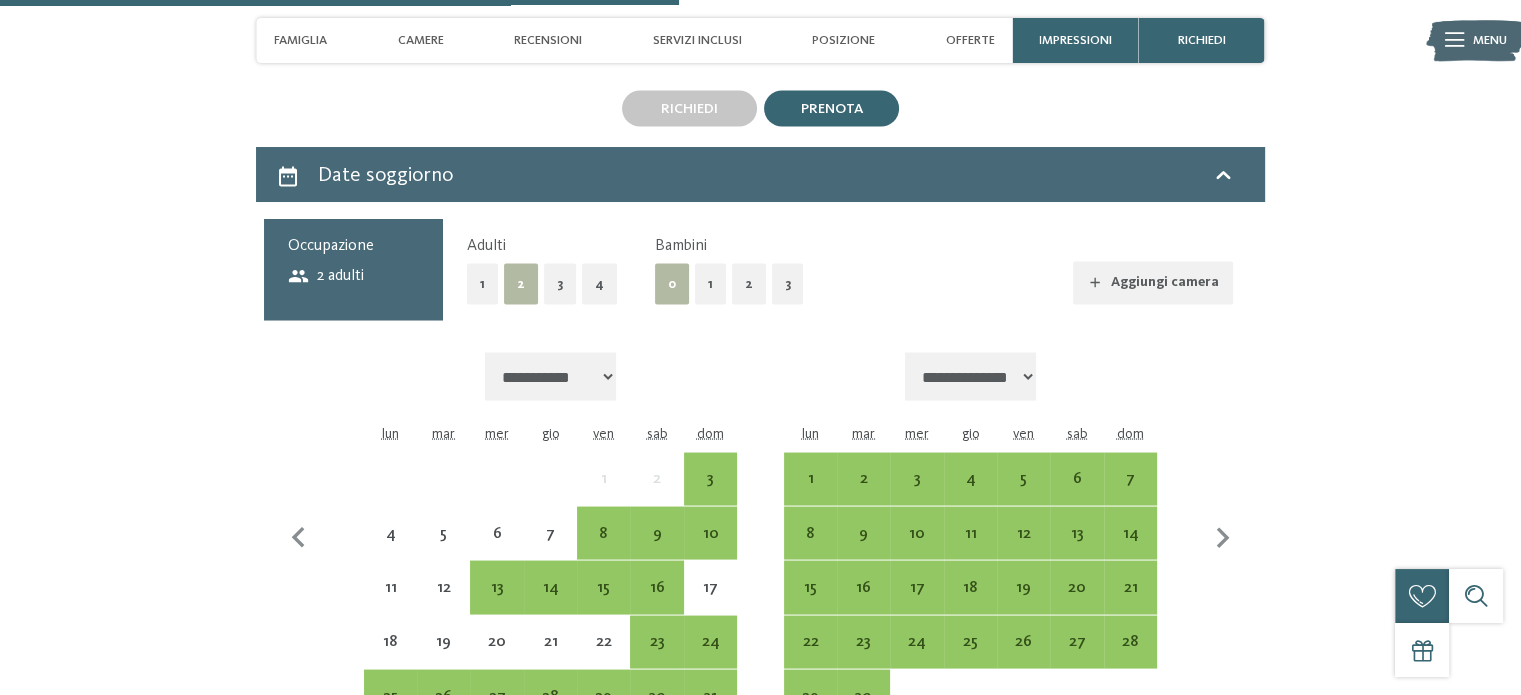 click on "2" at bounding box center (749, 283) 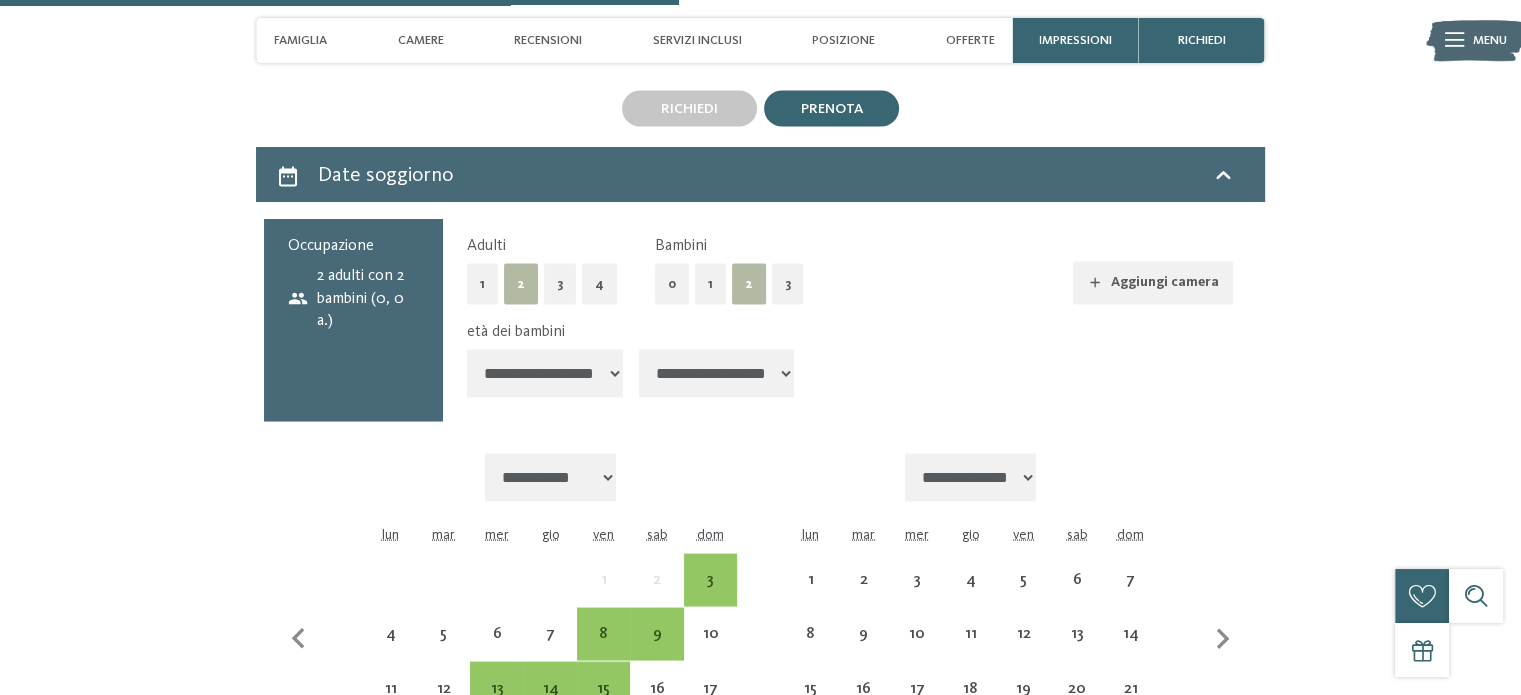 click on "**********" at bounding box center [545, 373] 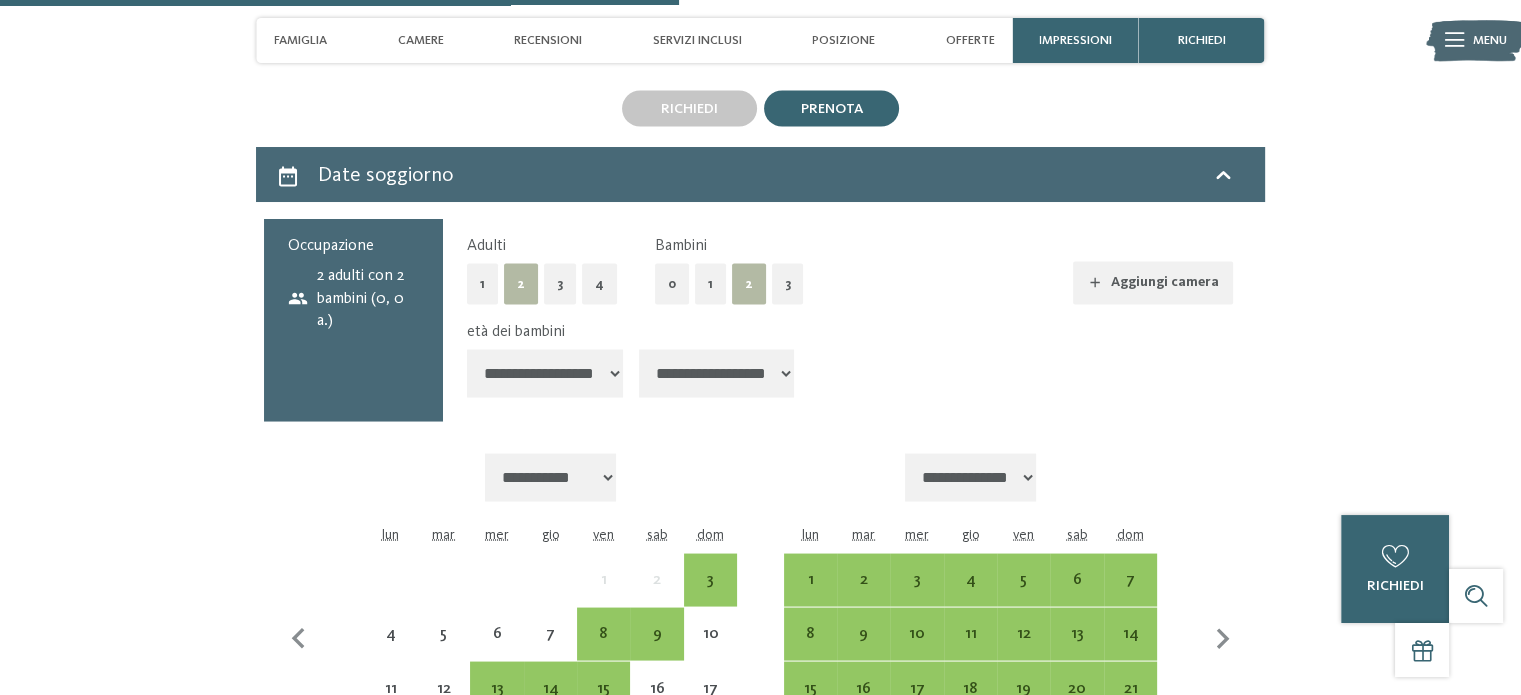 select on "*" 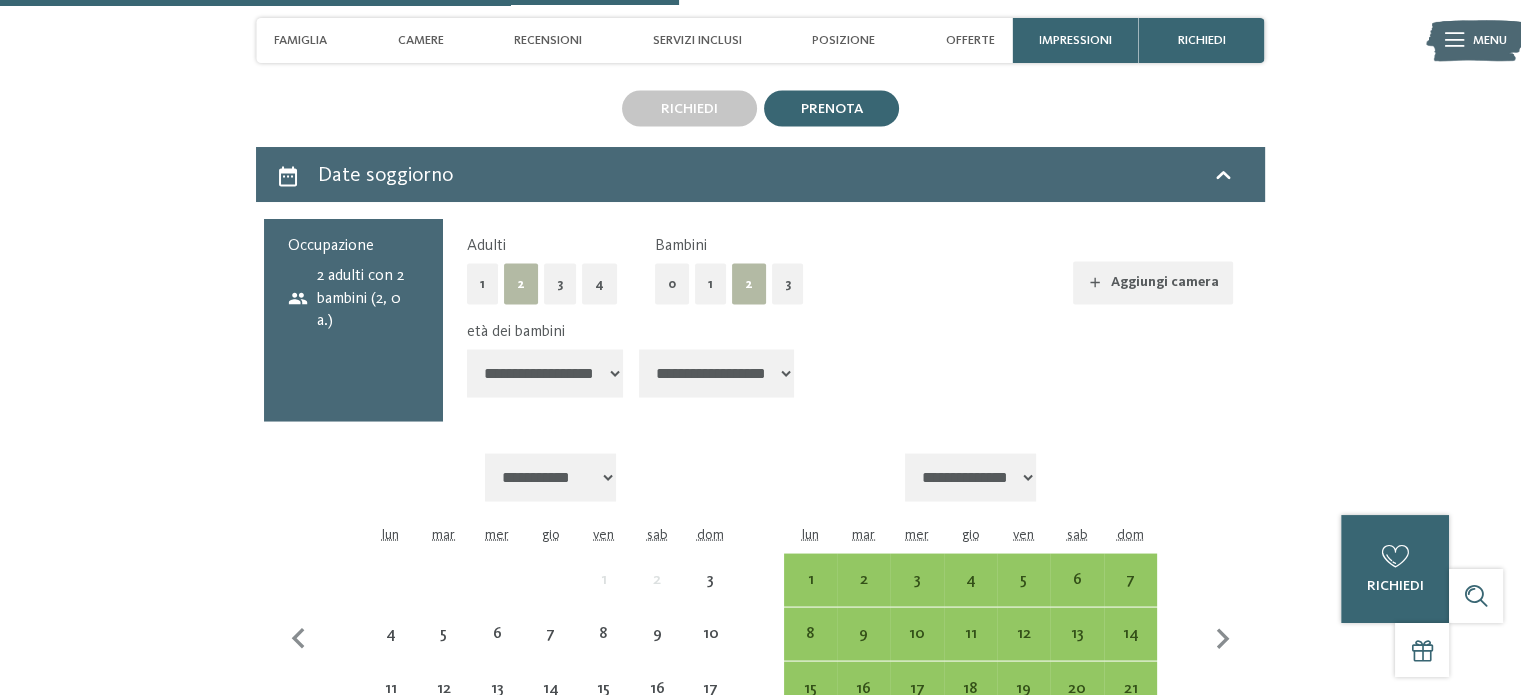 click on "**********" at bounding box center [717, 373] 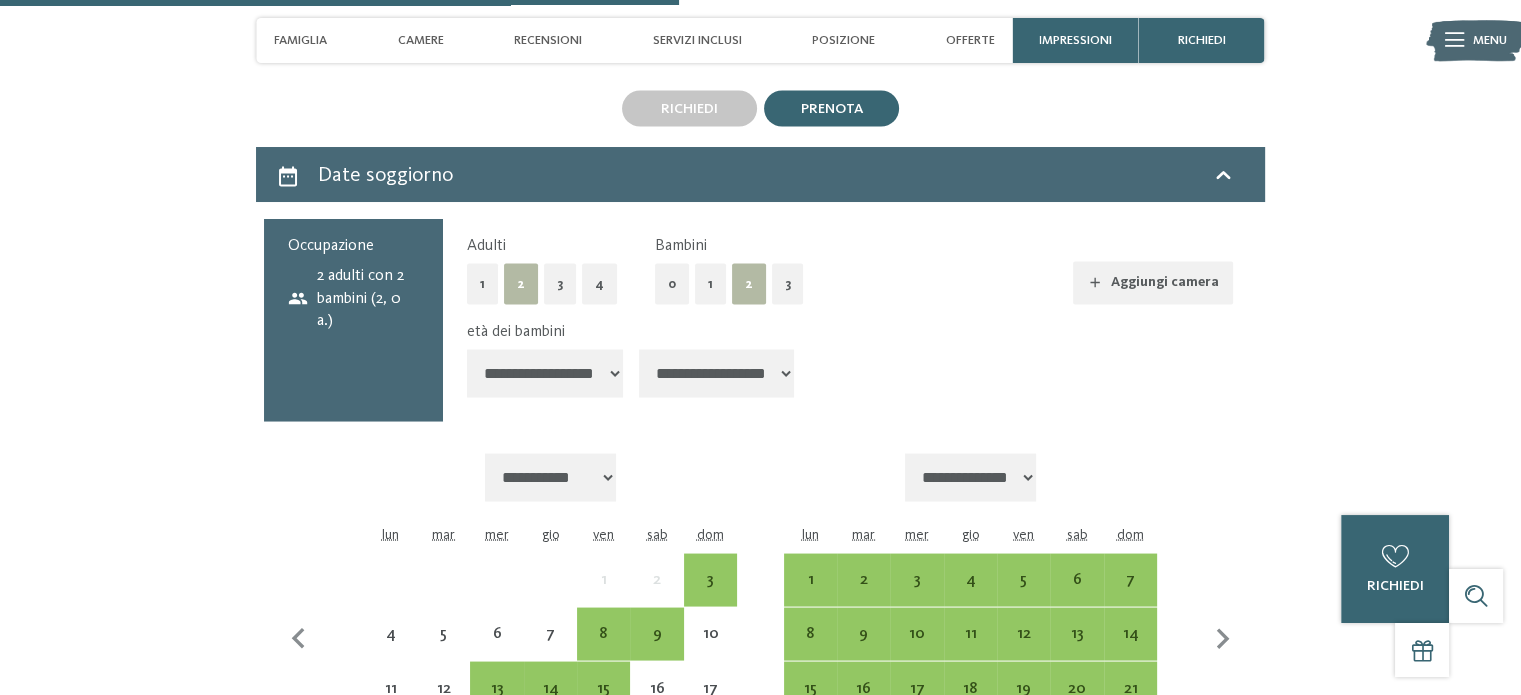 select on "*" 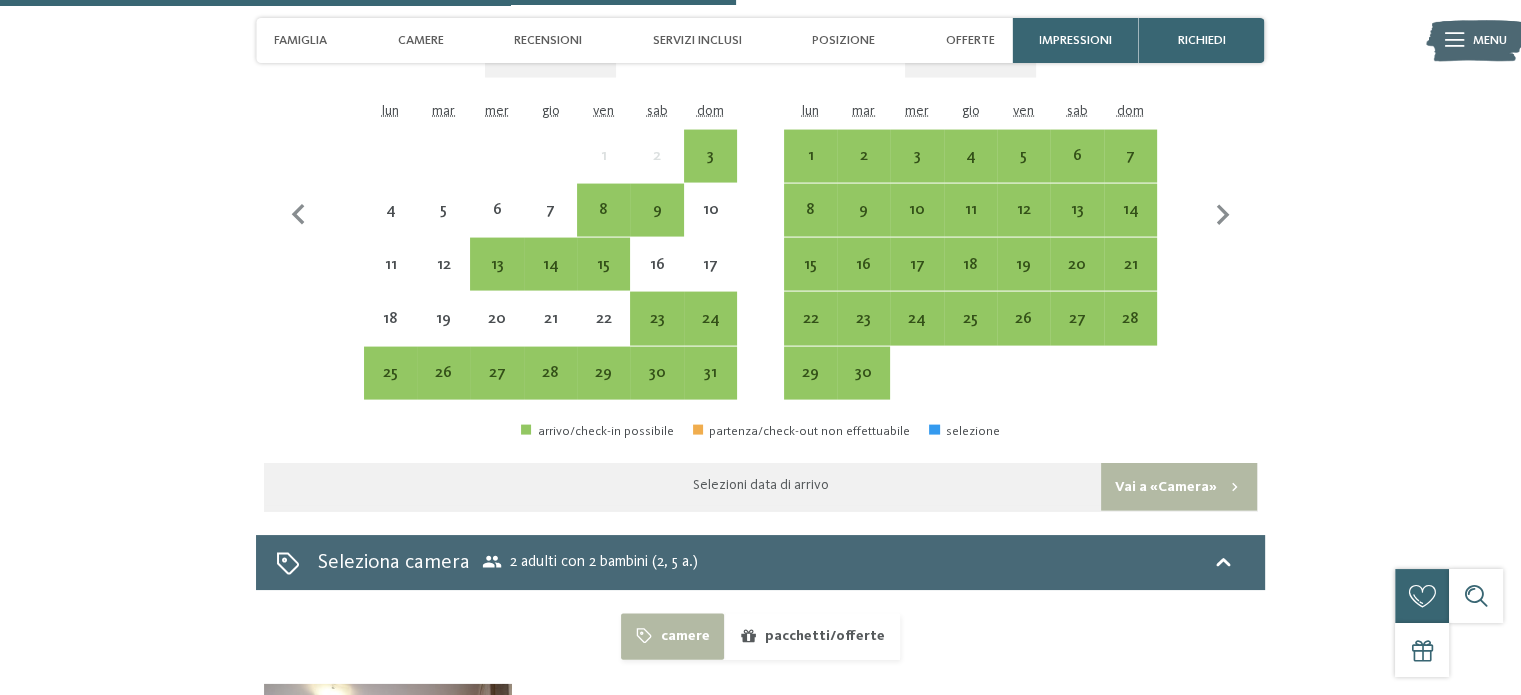 scroll, scrollTop: 4030, scrollLeft: 0, axis: vertical 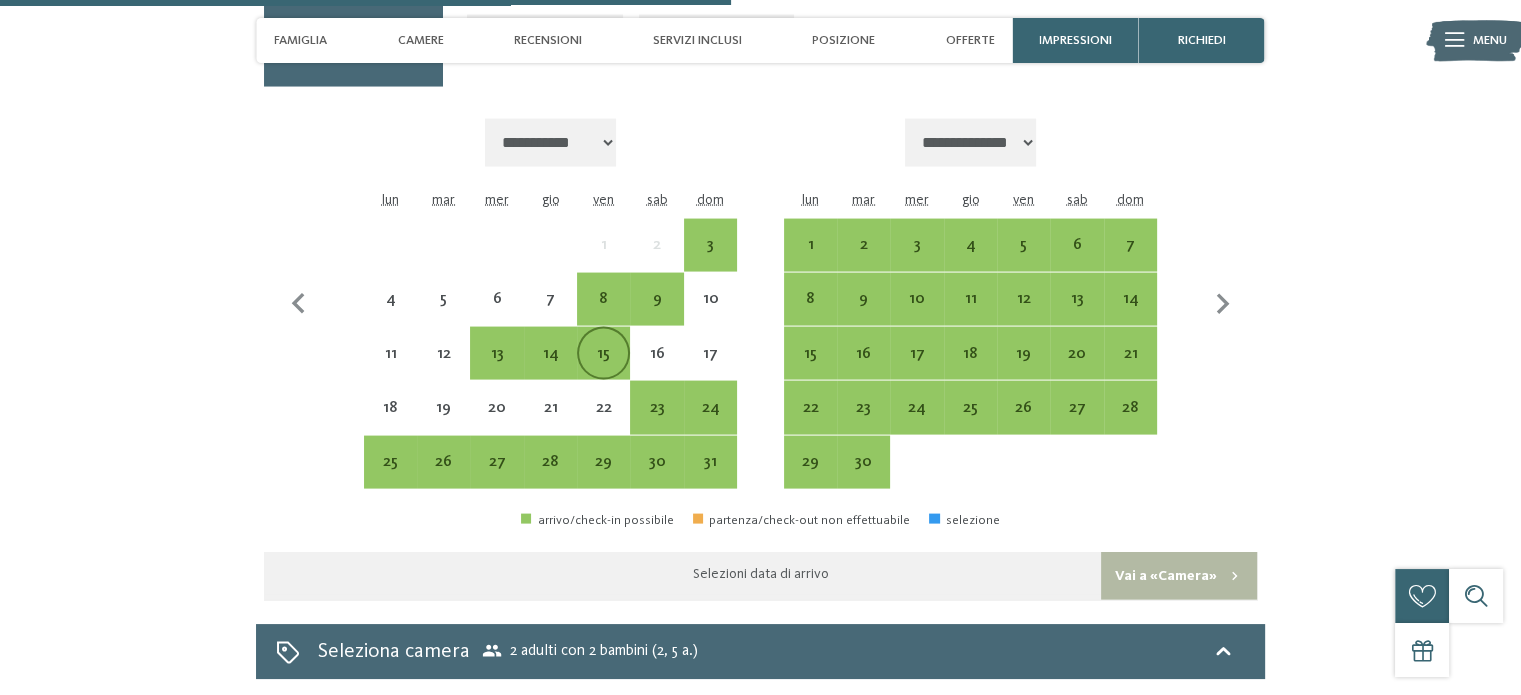 click on "15" at bounding box center [603, 370] 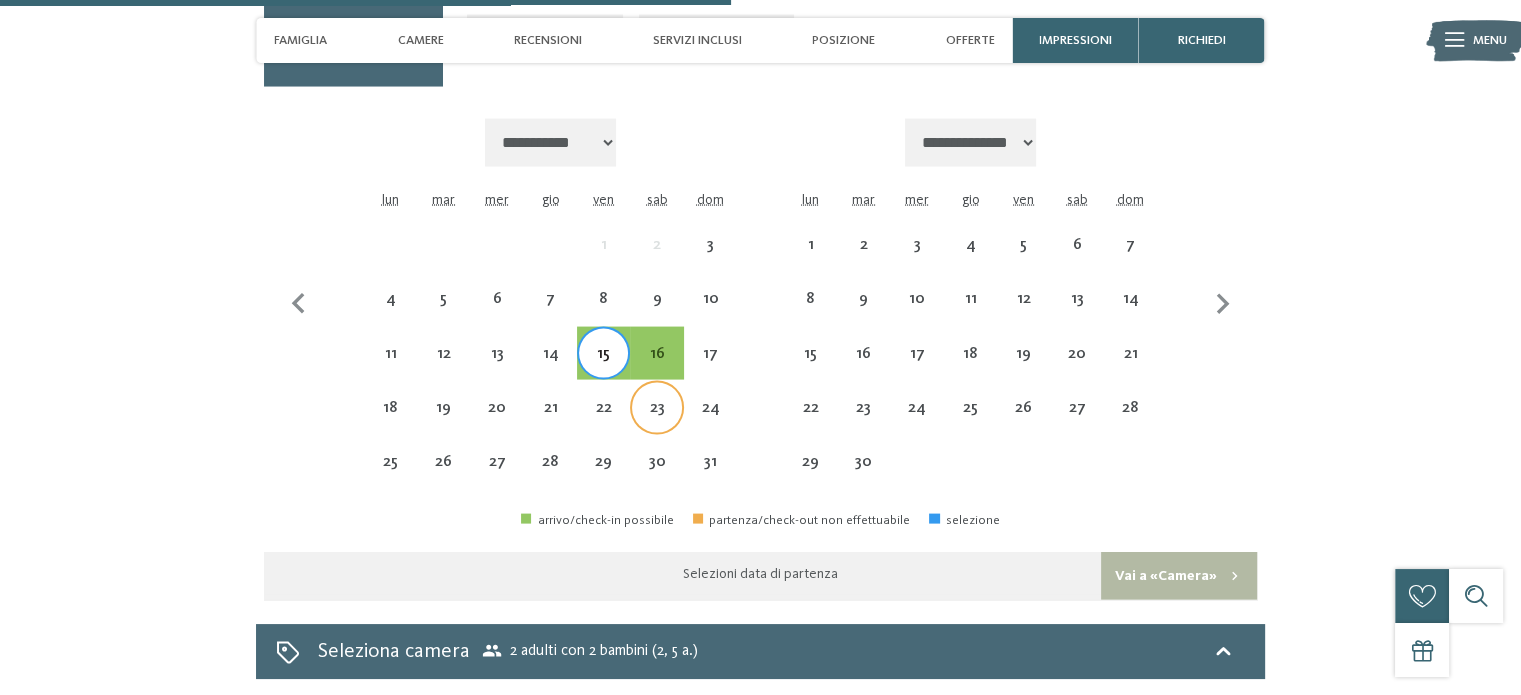 click on "23" at bounding box center (656, 424) 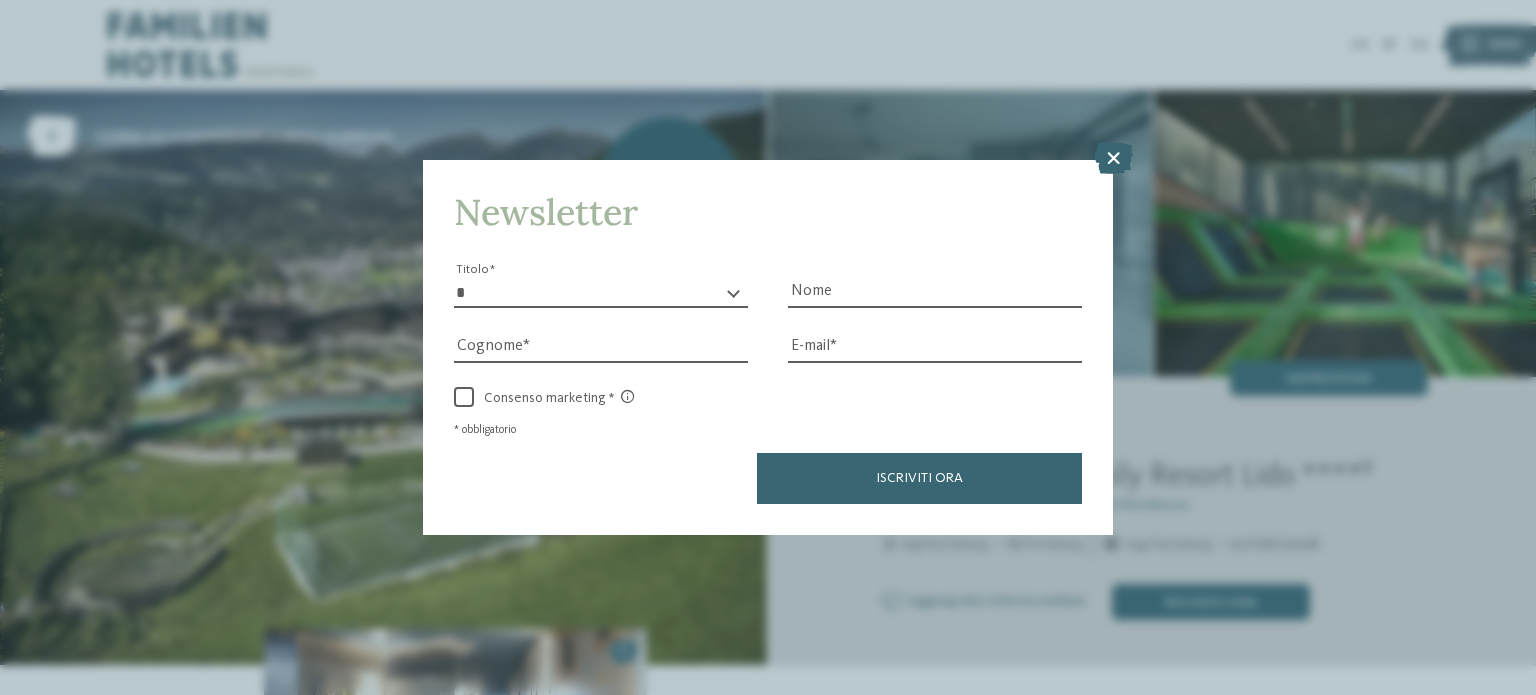 scroll, scrollTop: 0, scrollLeft: 0, axis: both 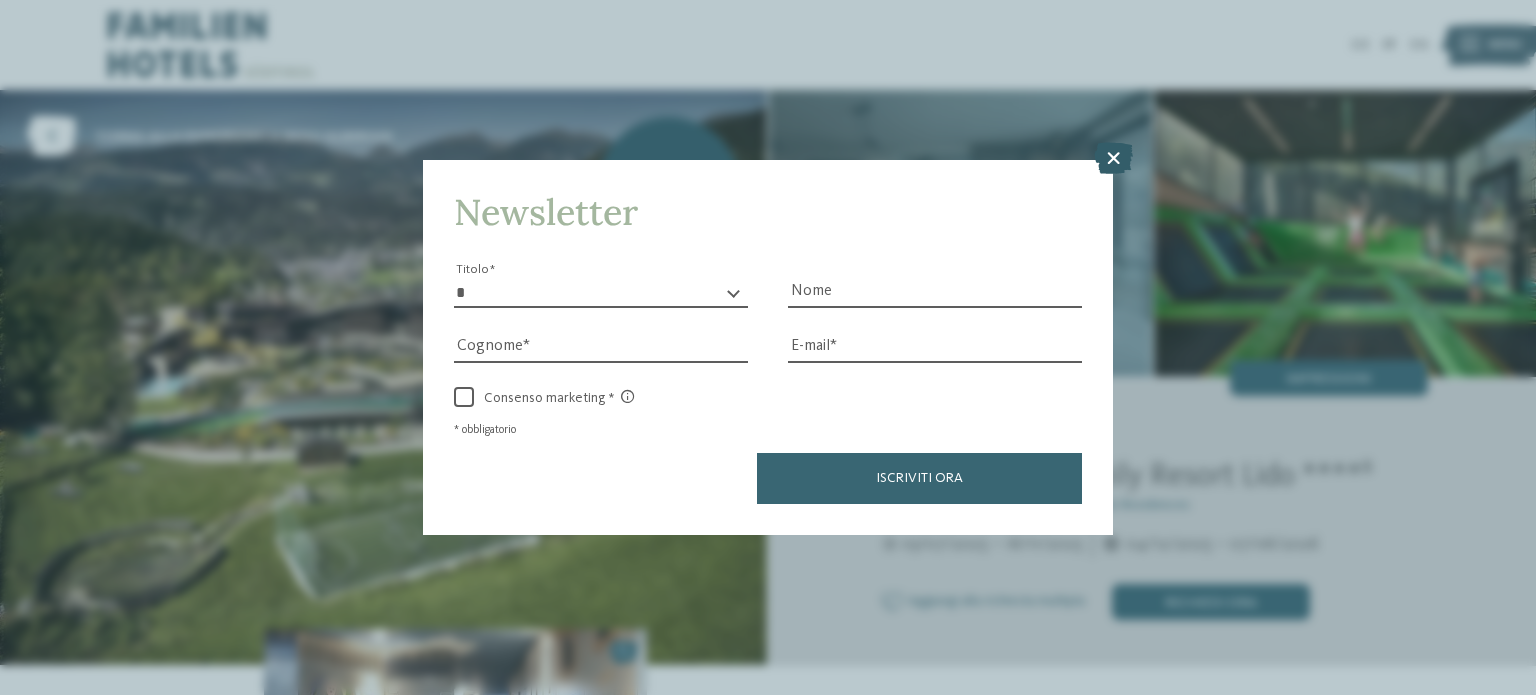 click at bounding box center (1113, 158) 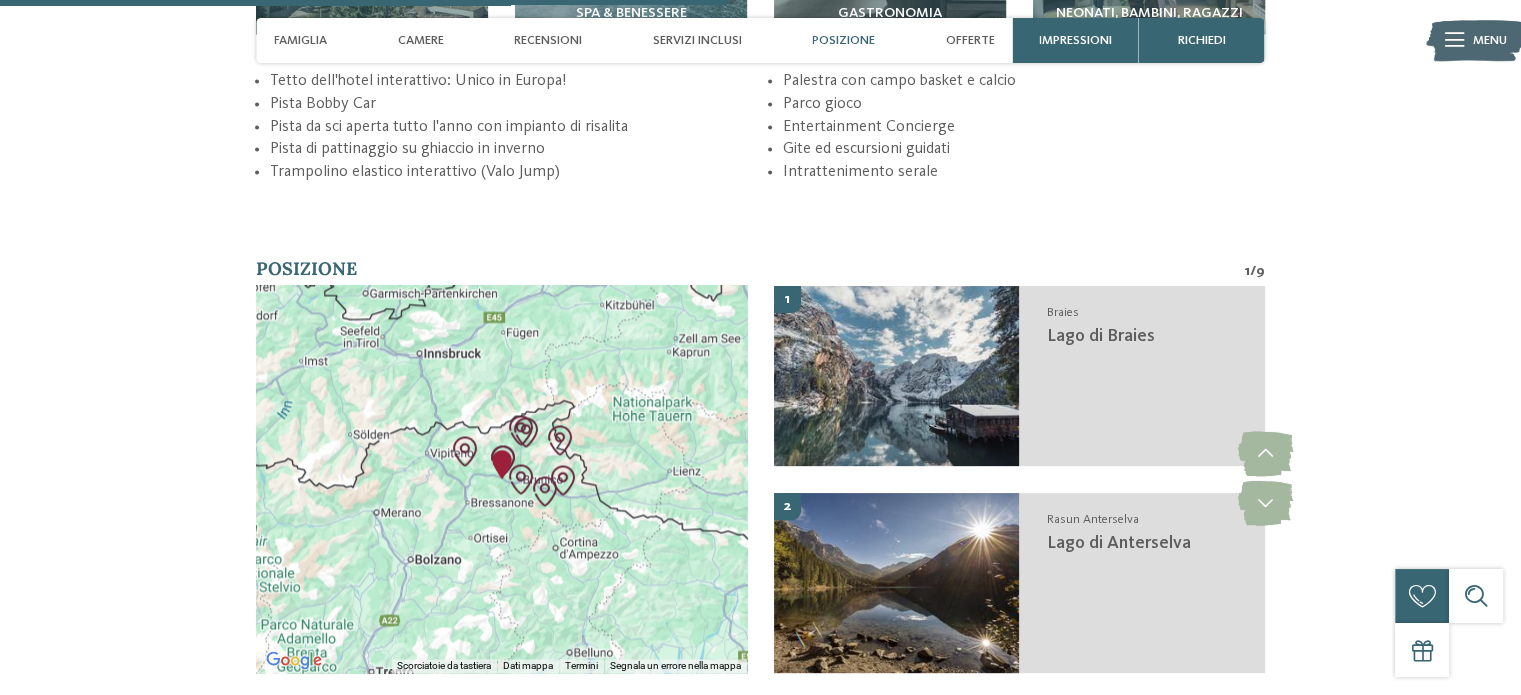 scroll, scrollTop: 3124, scrollLeft: 0, axis: vertical 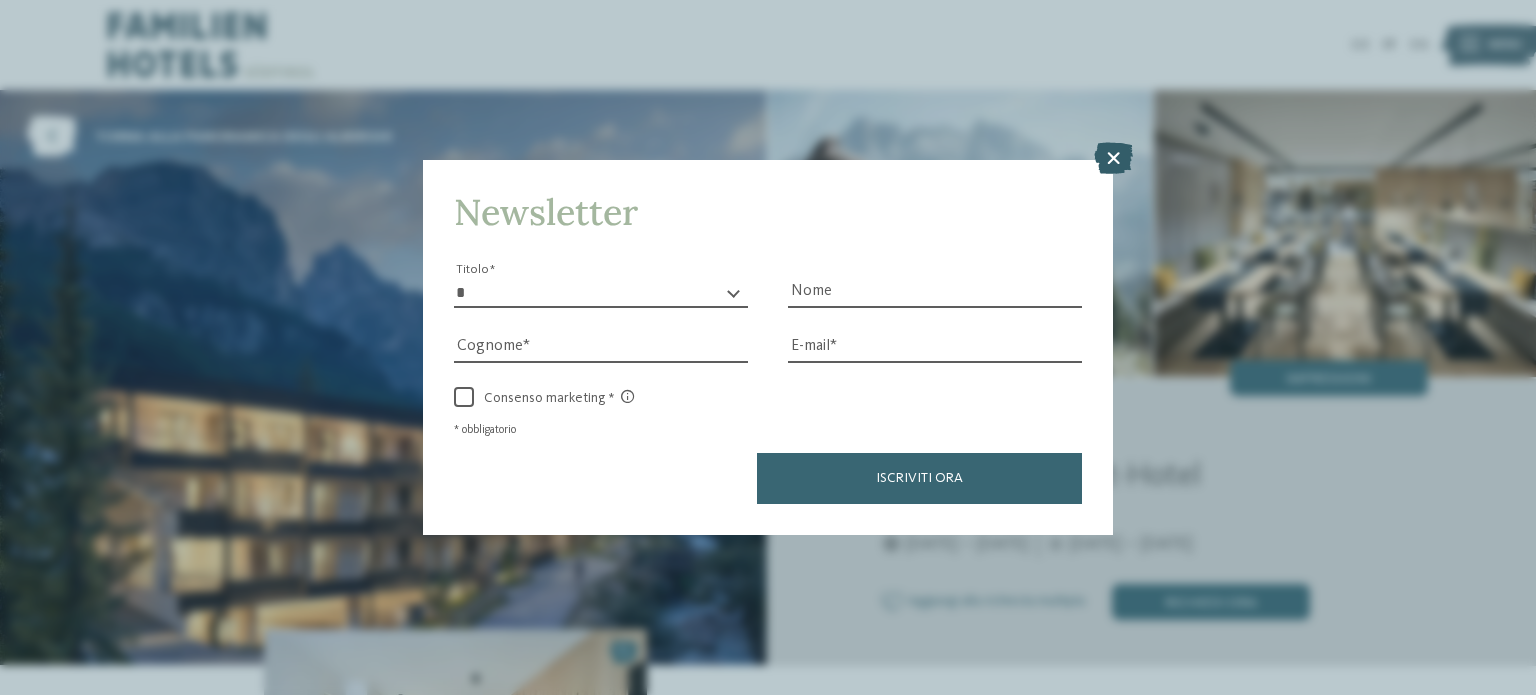 click at bounding box center [1113, 158] 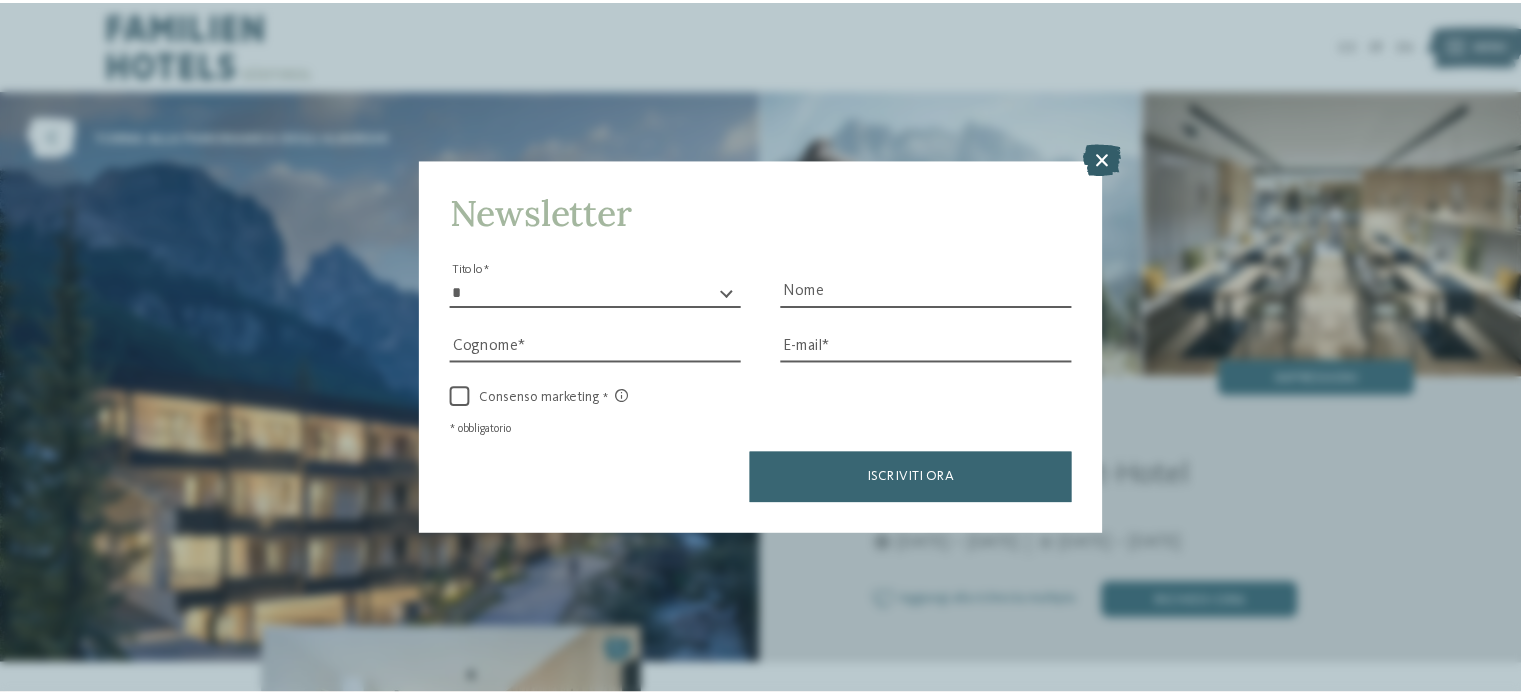 scroll, scrollTop: 0, scrollLeft: 0, axis: both 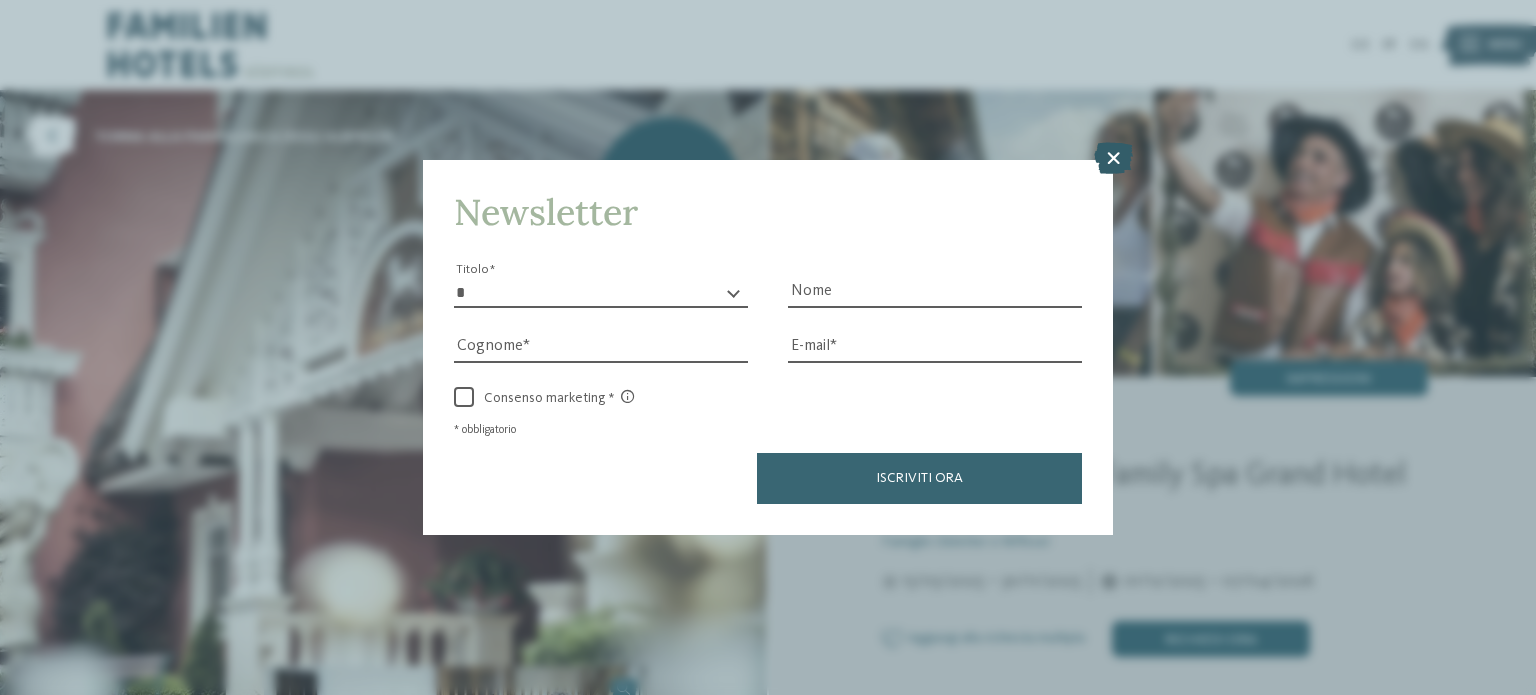 click at bounding box center [1113, 158] 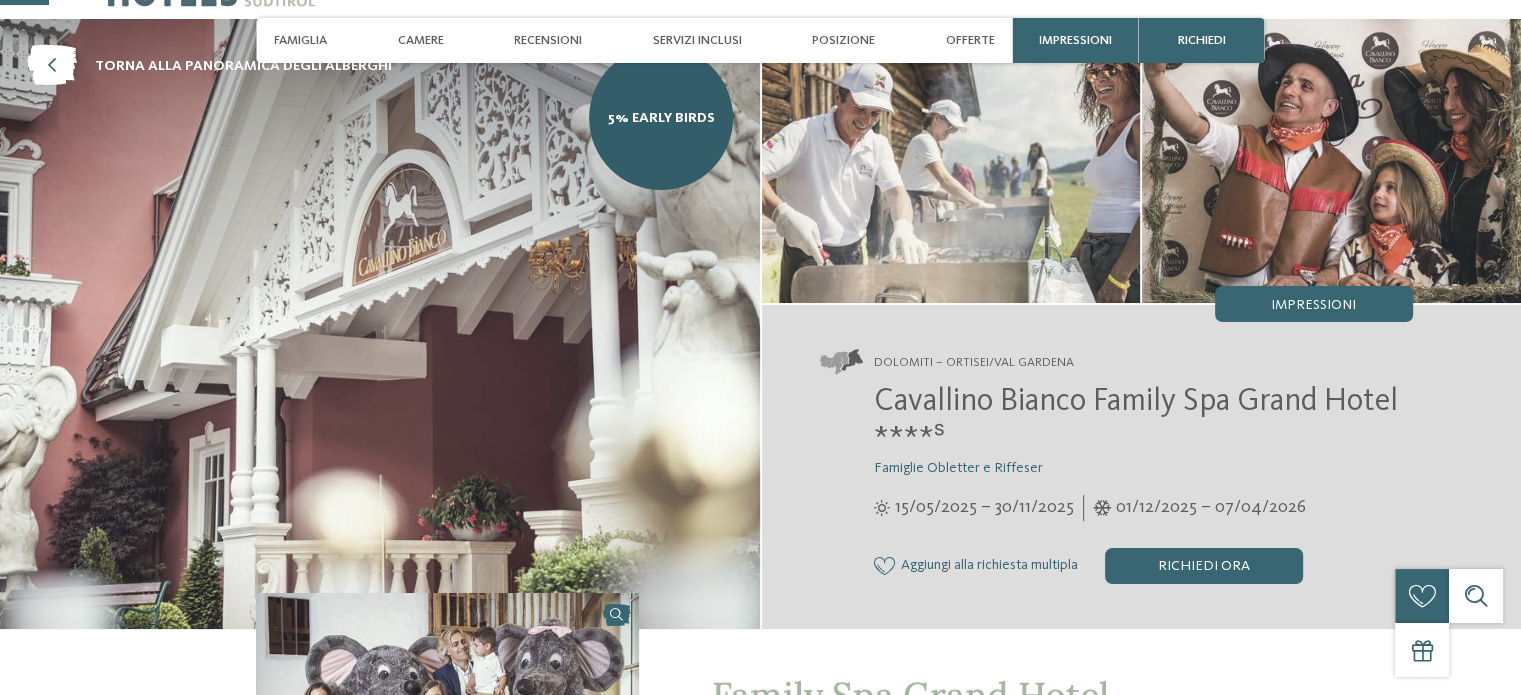 scroll, scrollTop: 307, scrollLeft: 0, axis: vertical 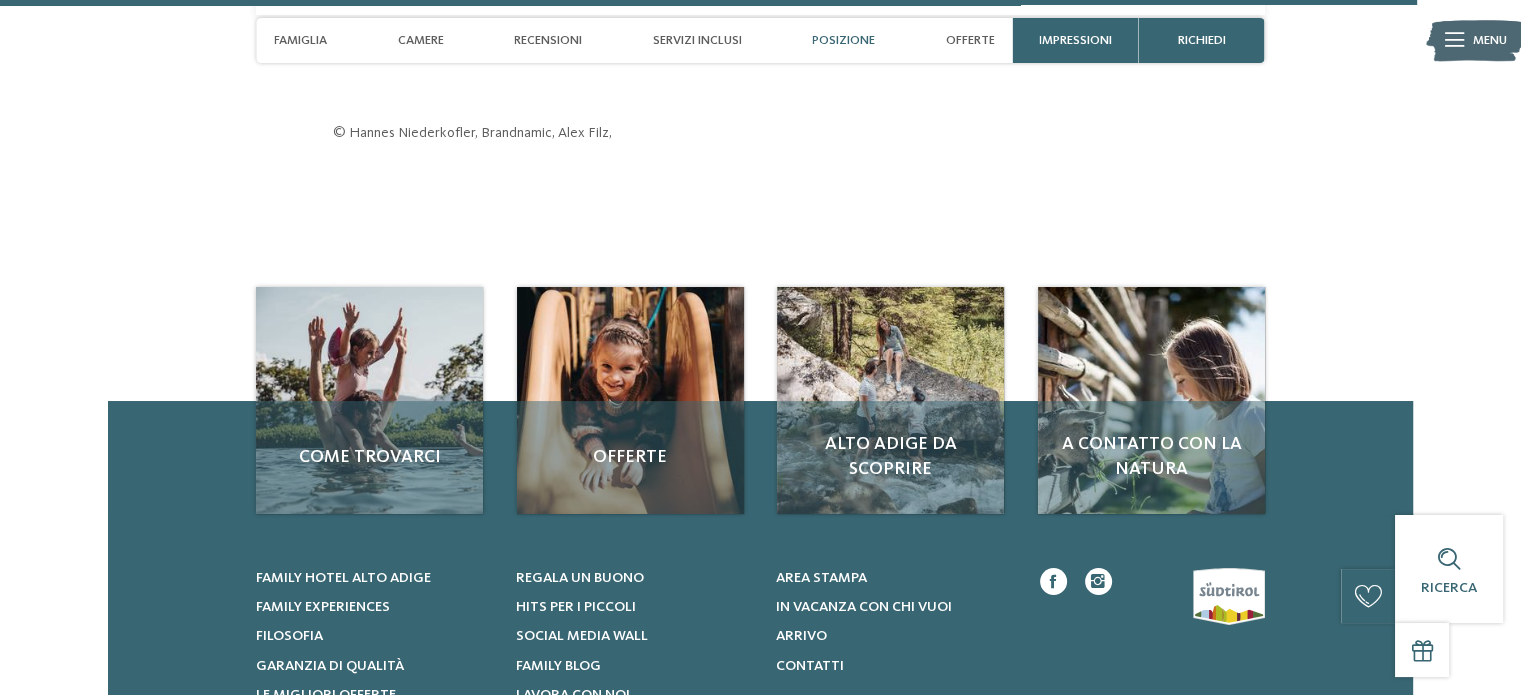 click on "Posizione" at bounding box center (843, 40) 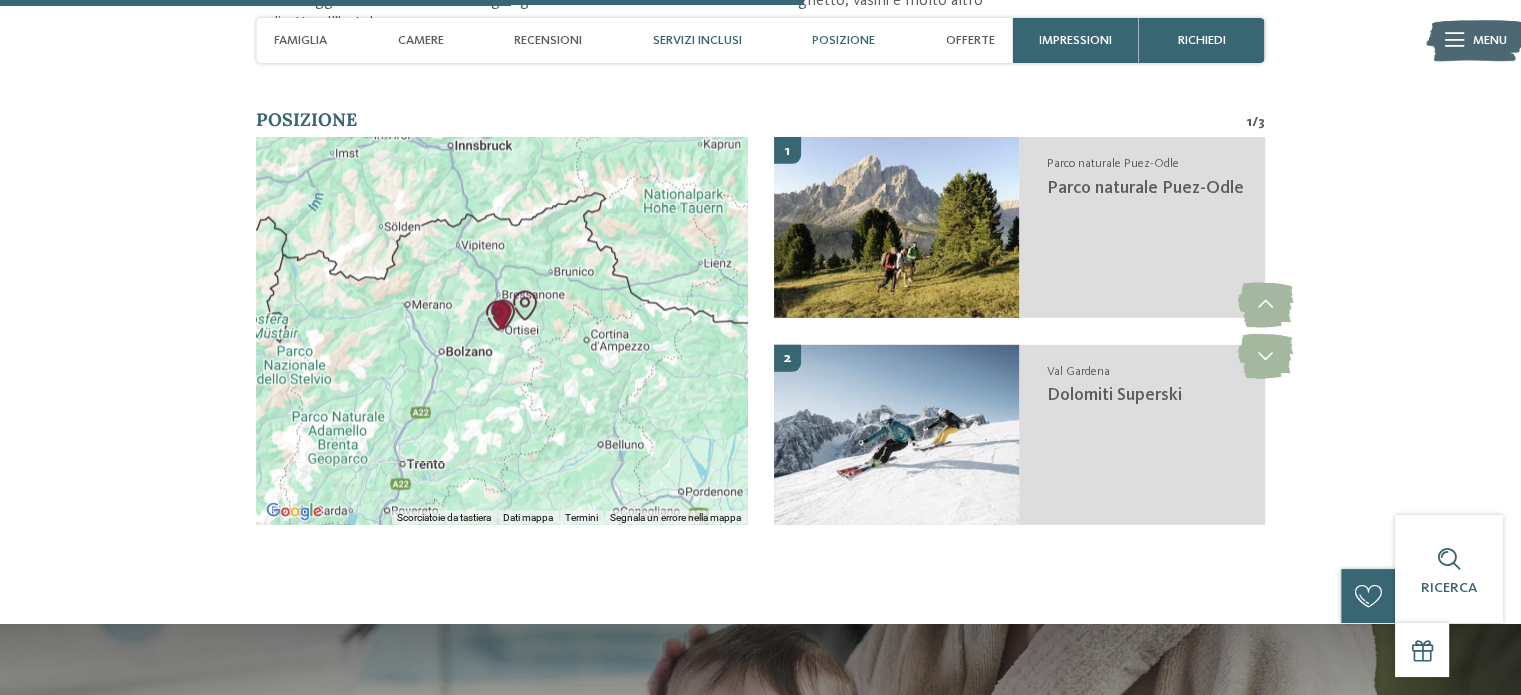 scroll, scrollTop: 3454, scrollLeft: 0, axis: vertical 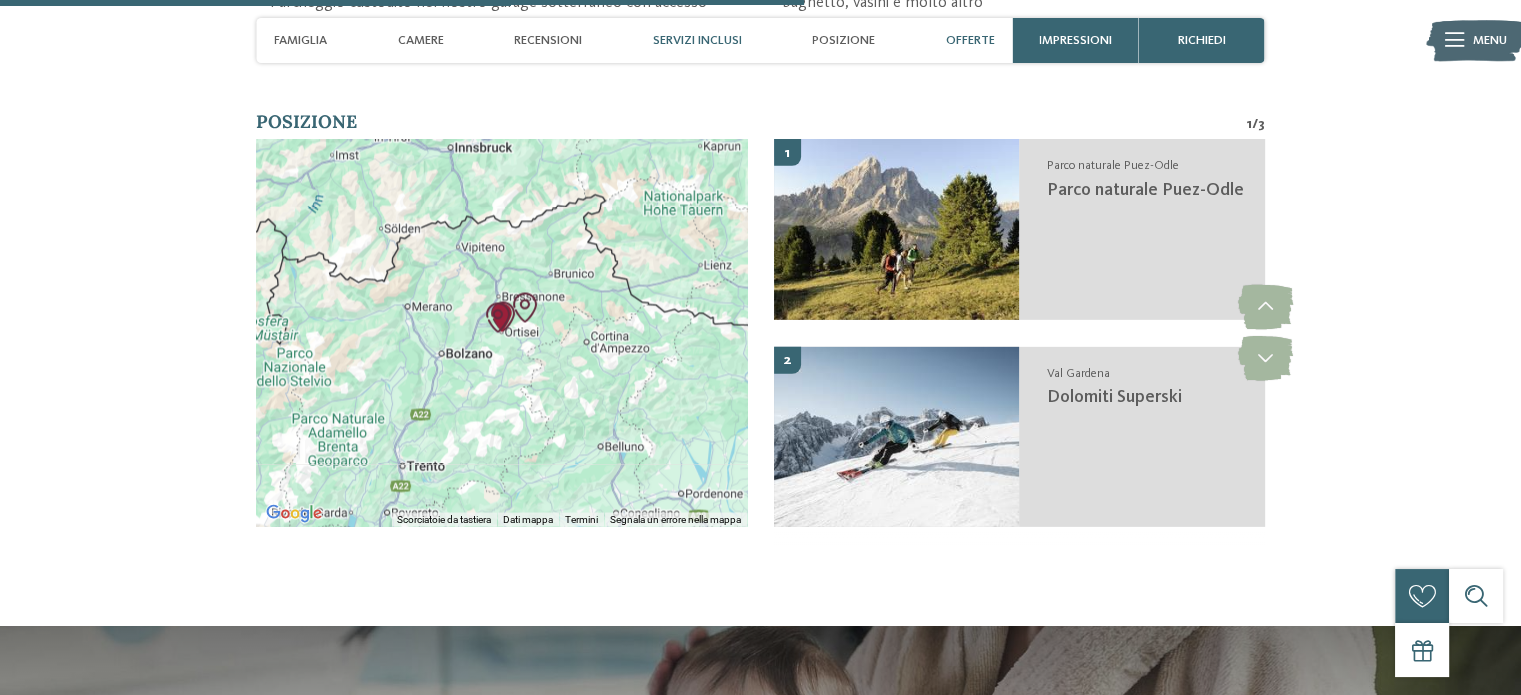 click on "Offerte" at bounding box center [970, 40] 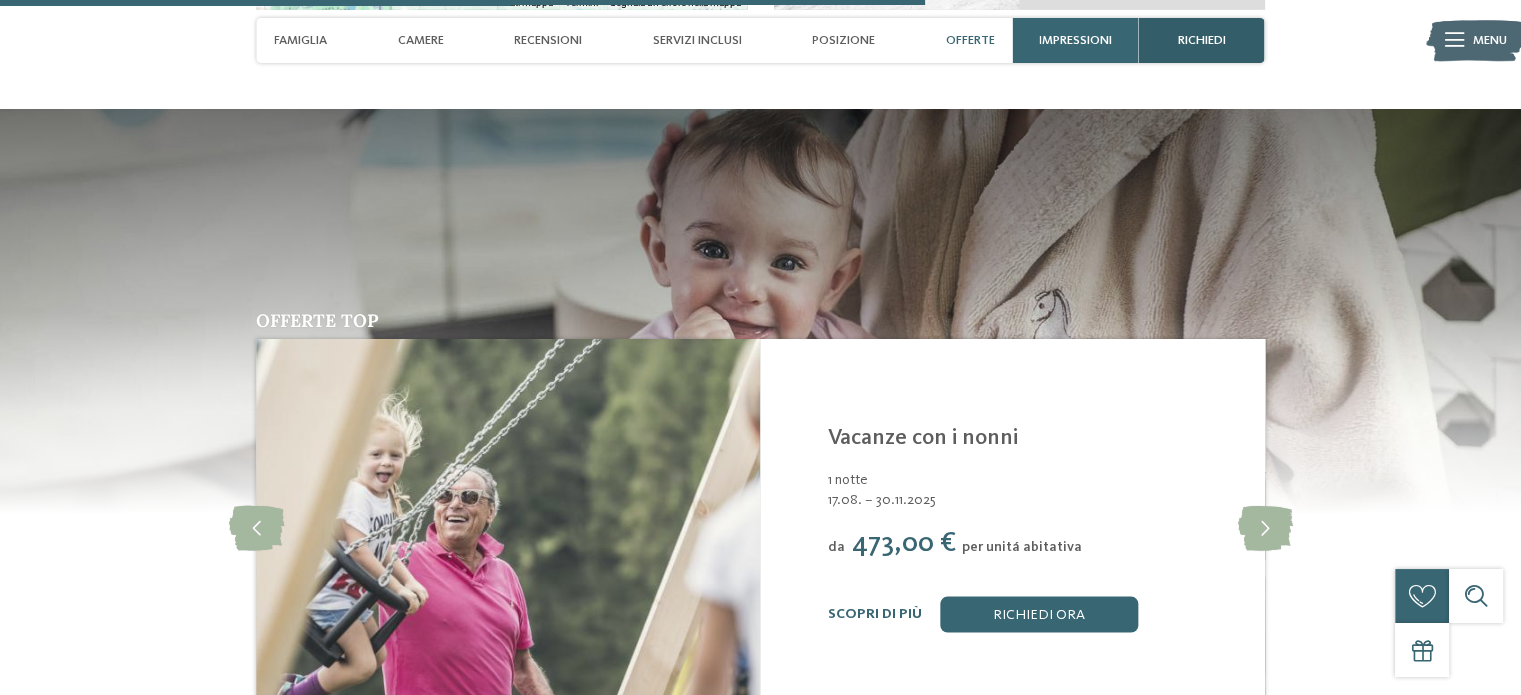 click on "richiedi" at bounding box center (1202, 40) 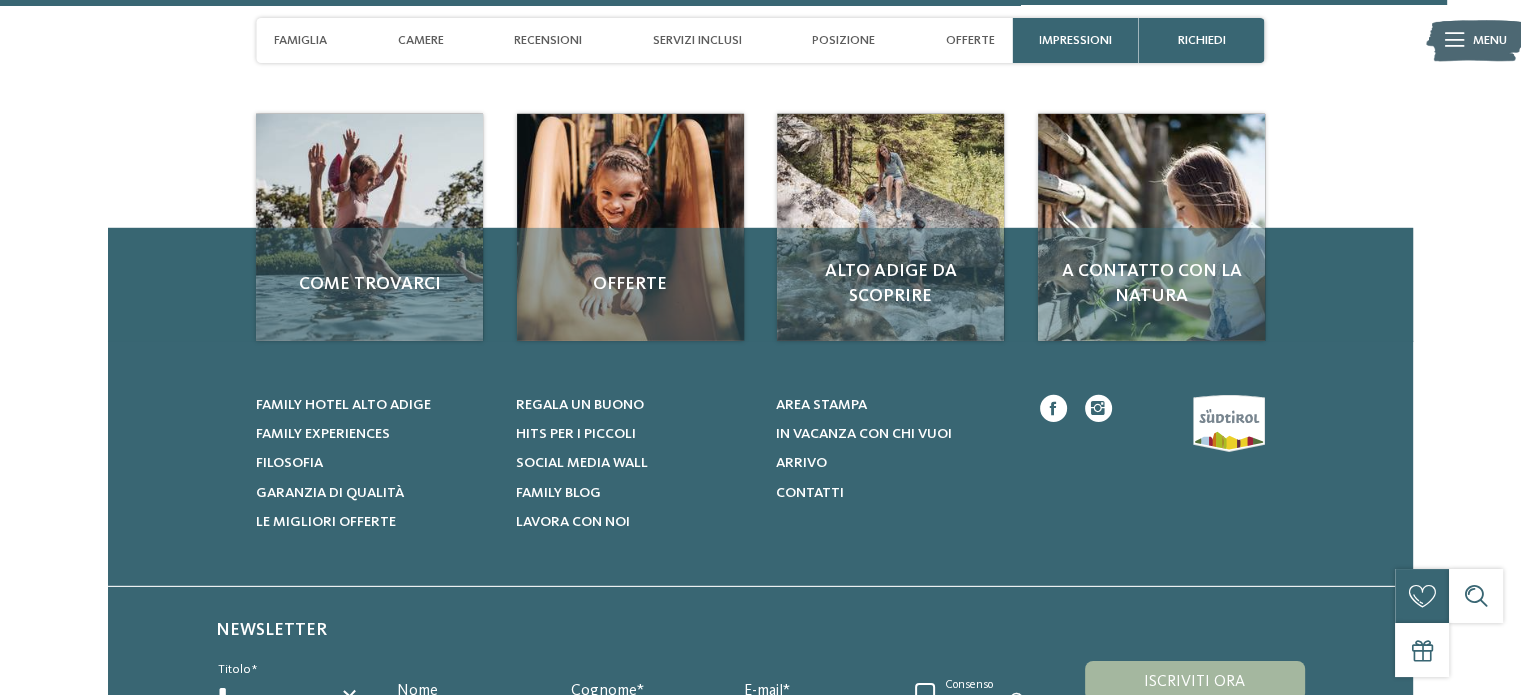 scroll, scrollTop: 6263, scrollLeft: 0, axis: vertical 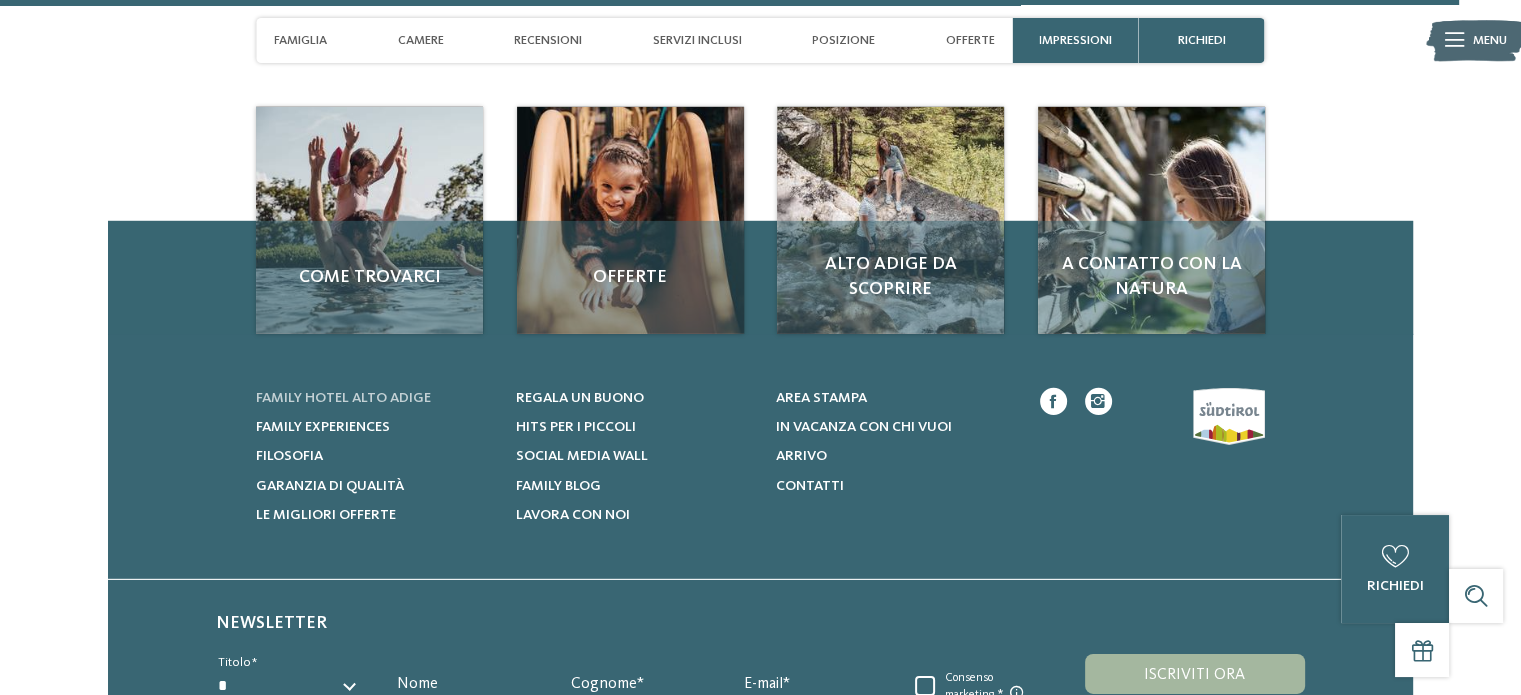 click on "Family hotel Alto Adige" at bounding box center [343, 398] 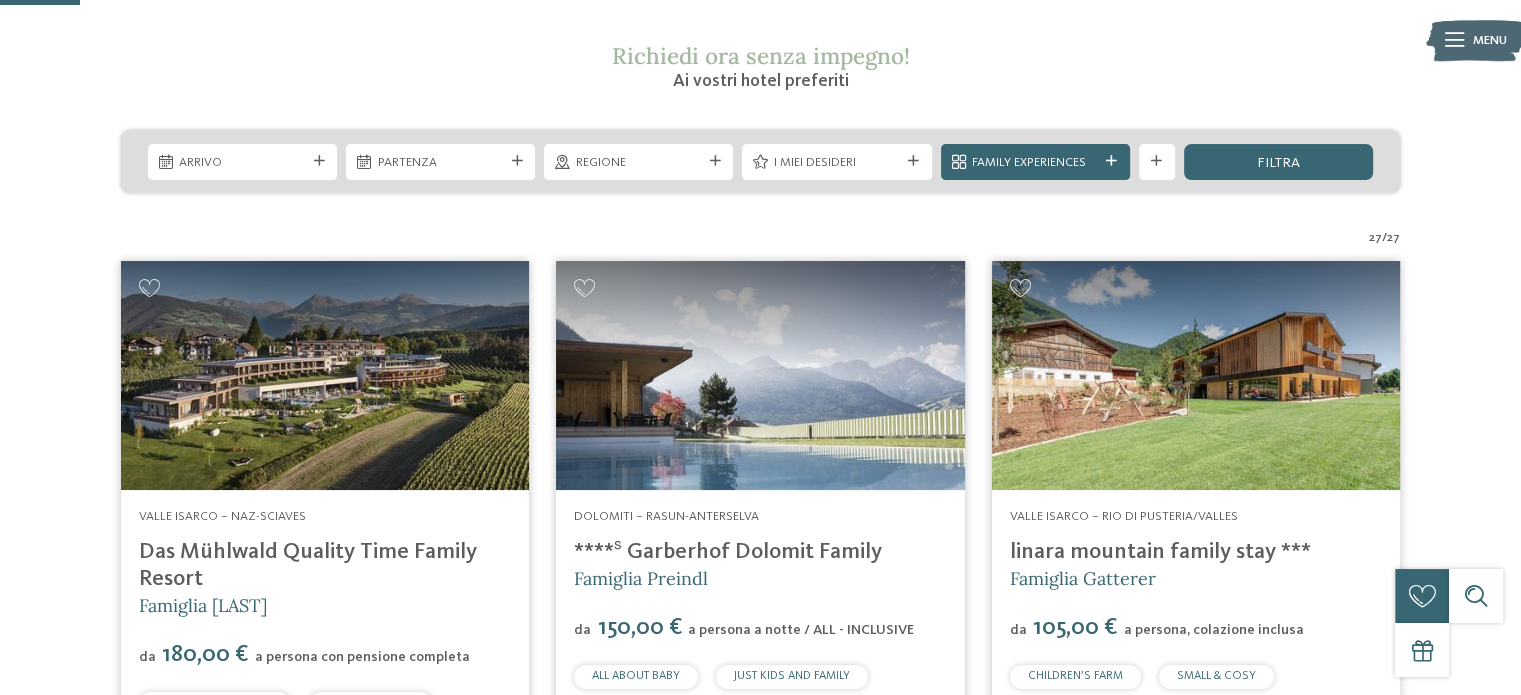 scroll, scrollTop: 333, scrollLeft: 0, axis: vertical 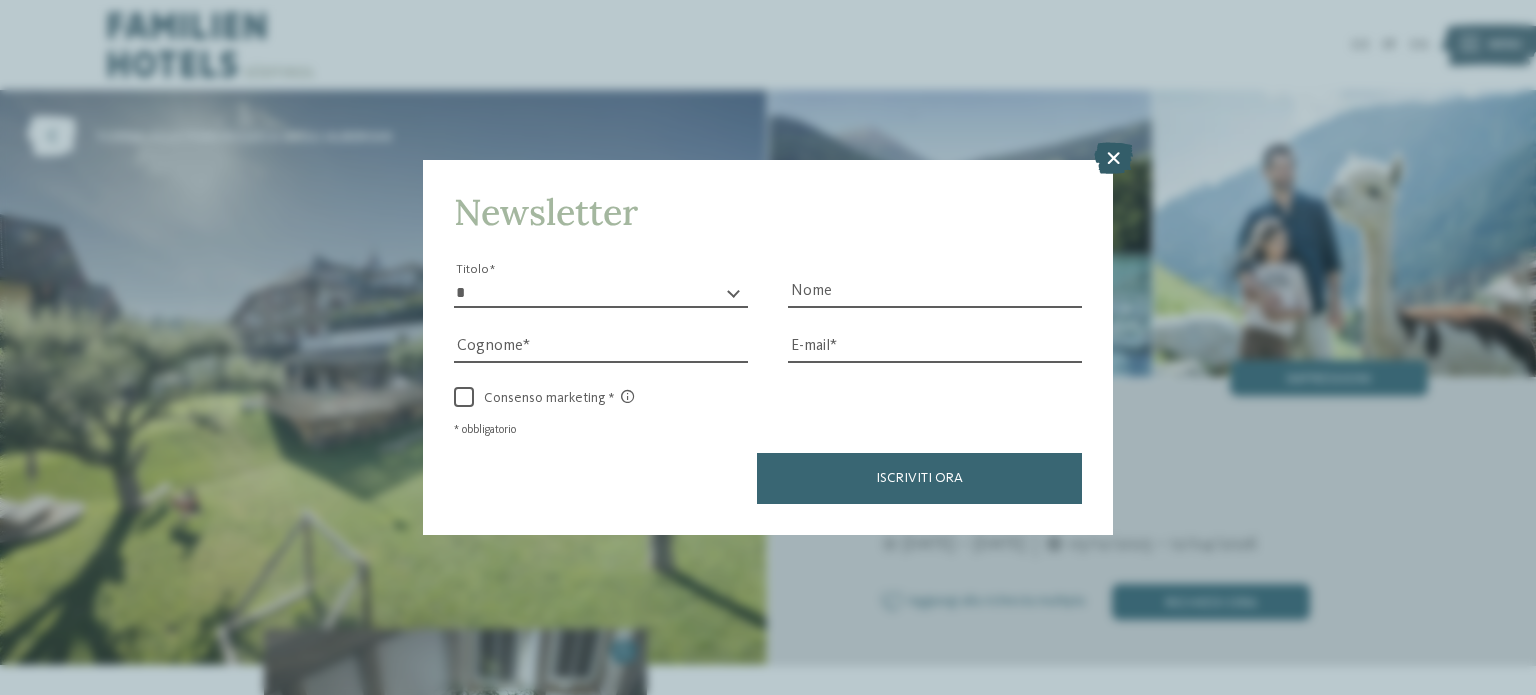 click at bounding box center (1113, 158) 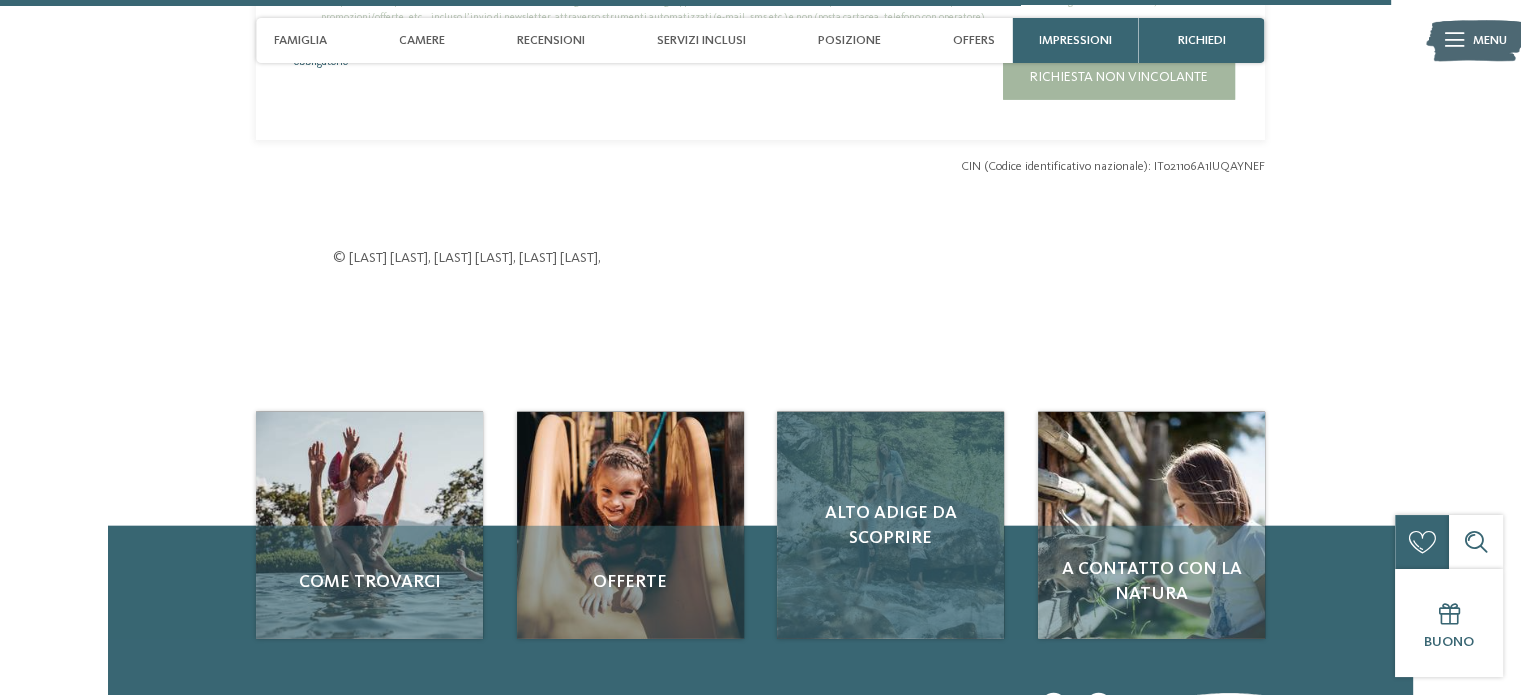 scroll, scrollTop: 5624, scrollLeft: 0, axis: vertical 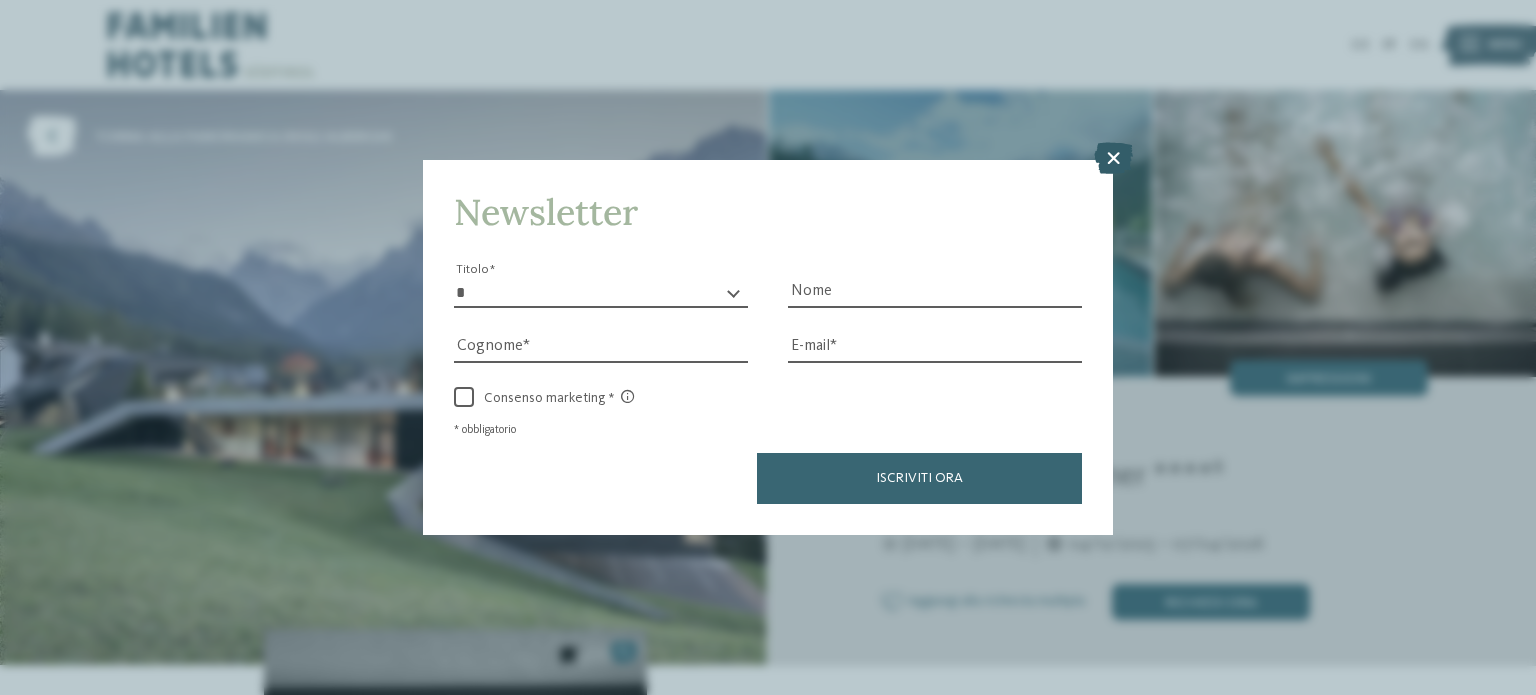 click at bounding box center (1113, 158) 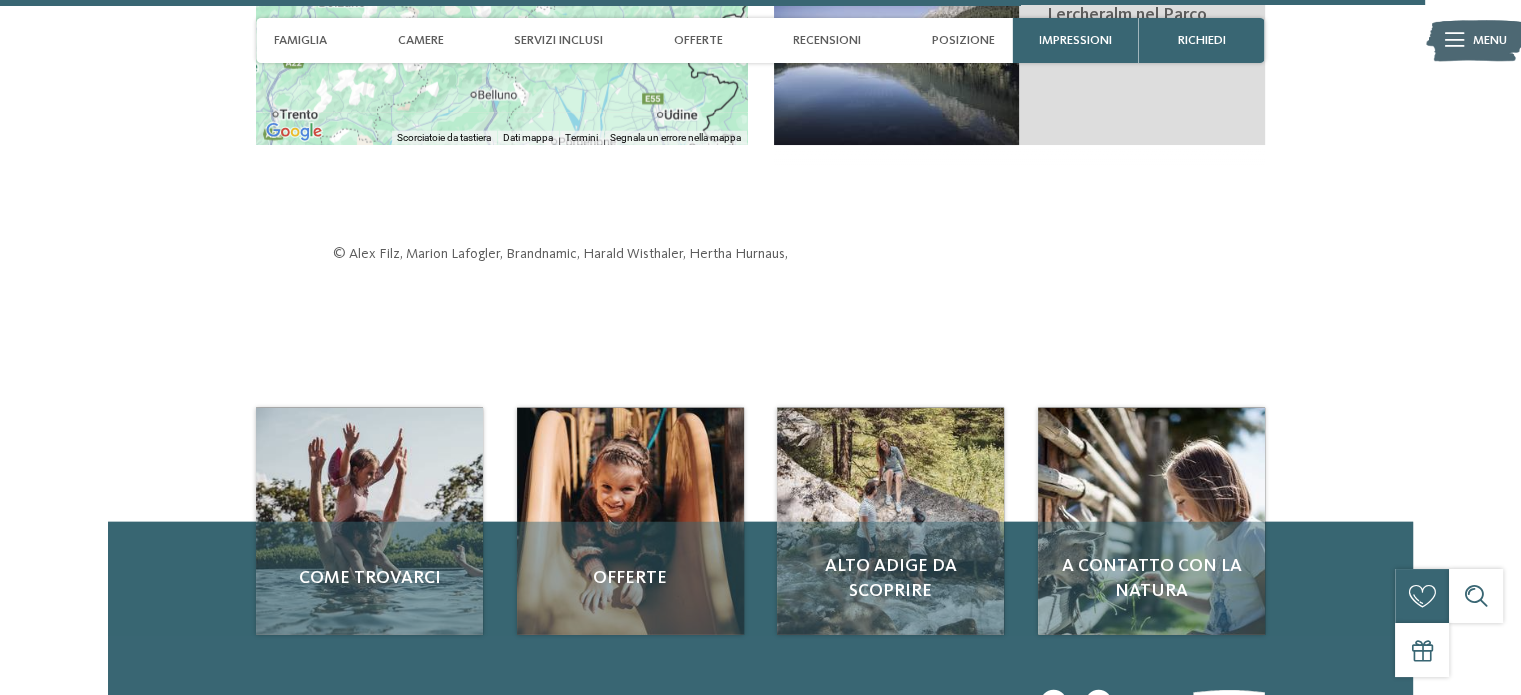 scroll, scrollTop: 5292, scrollLeft: 0, axis: vertical 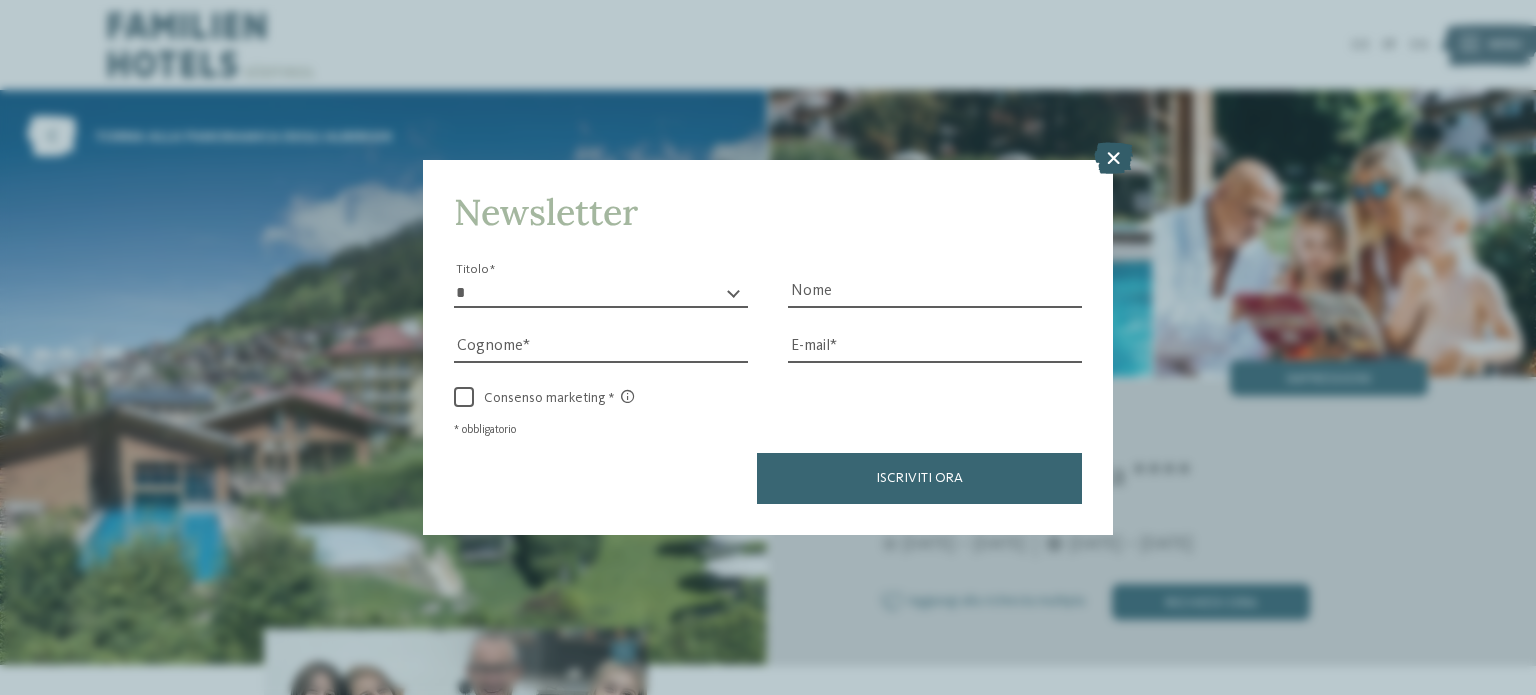 click at bounding box center [1113, 158] 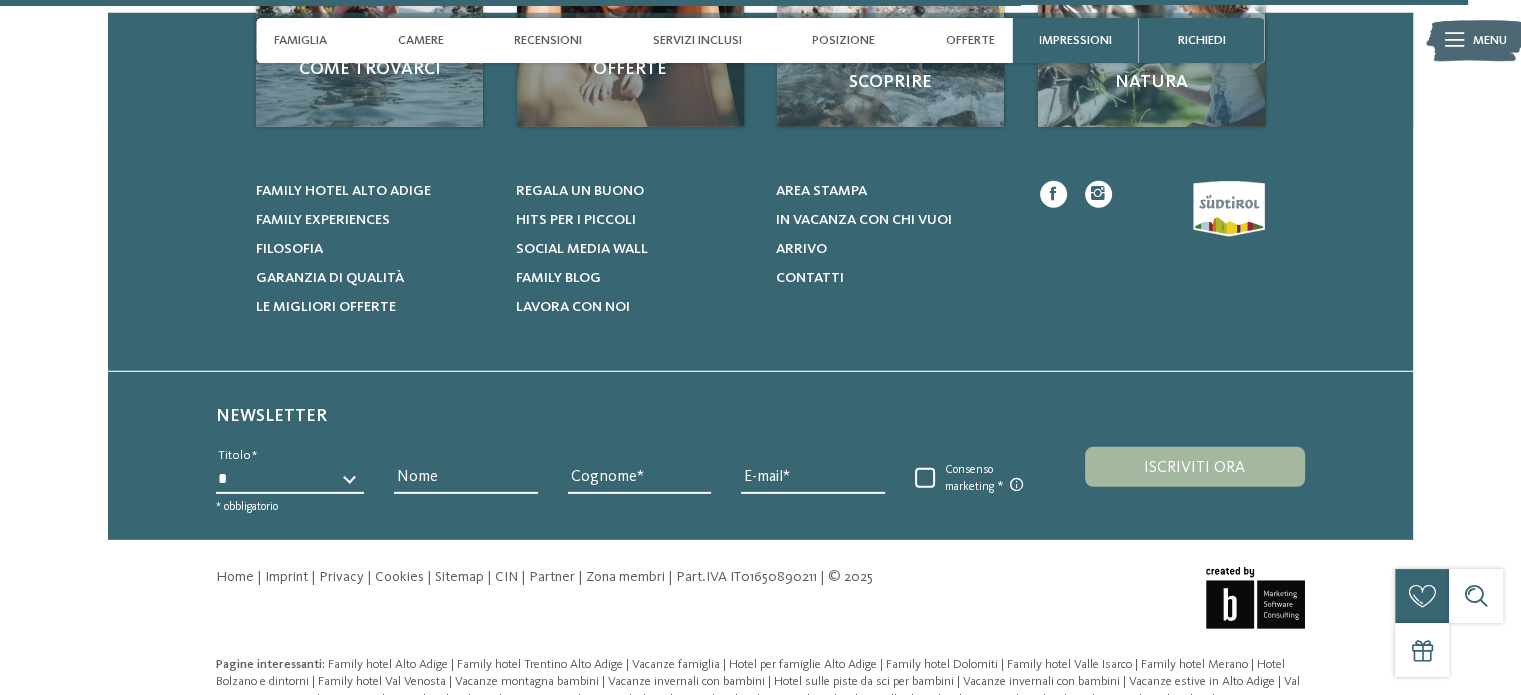 scroll, scrollTop: 6072, scrollLeft: 0, axis: vertical 